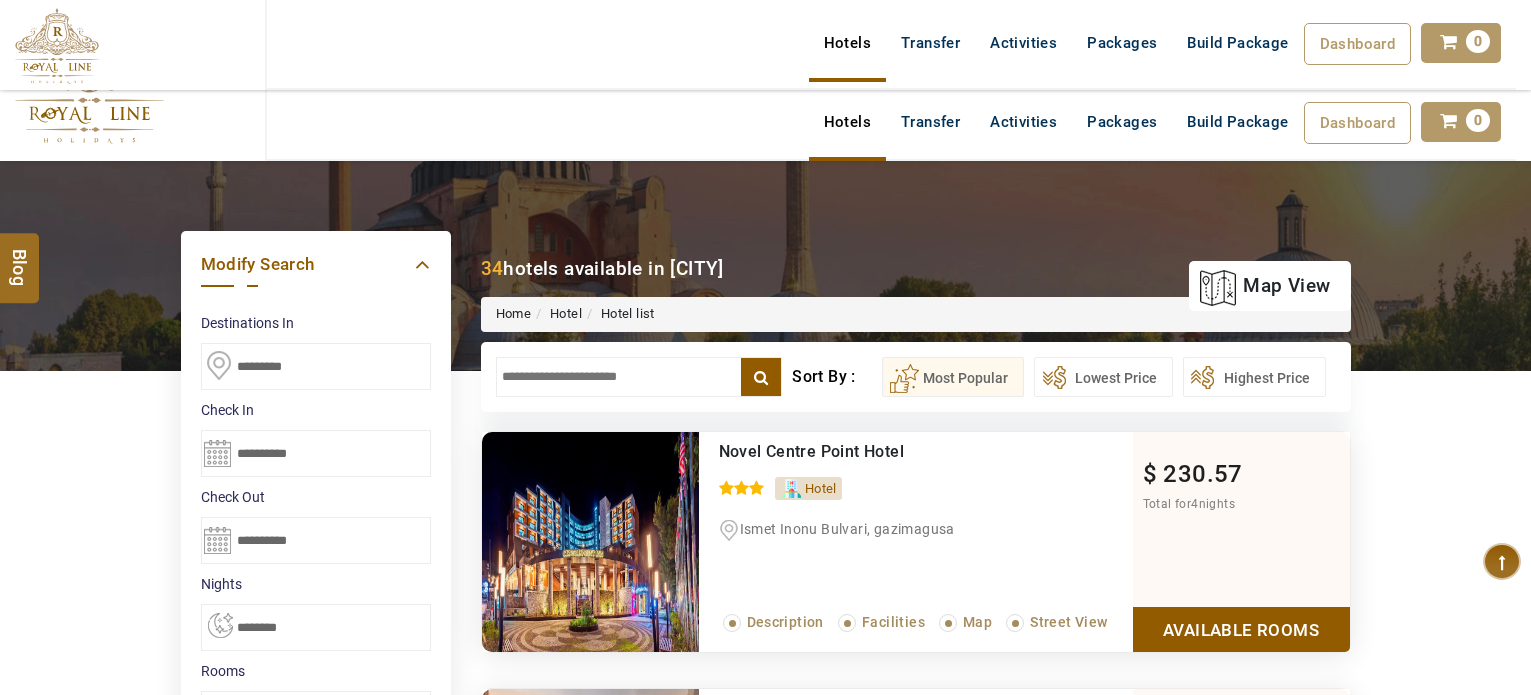 select on "*" 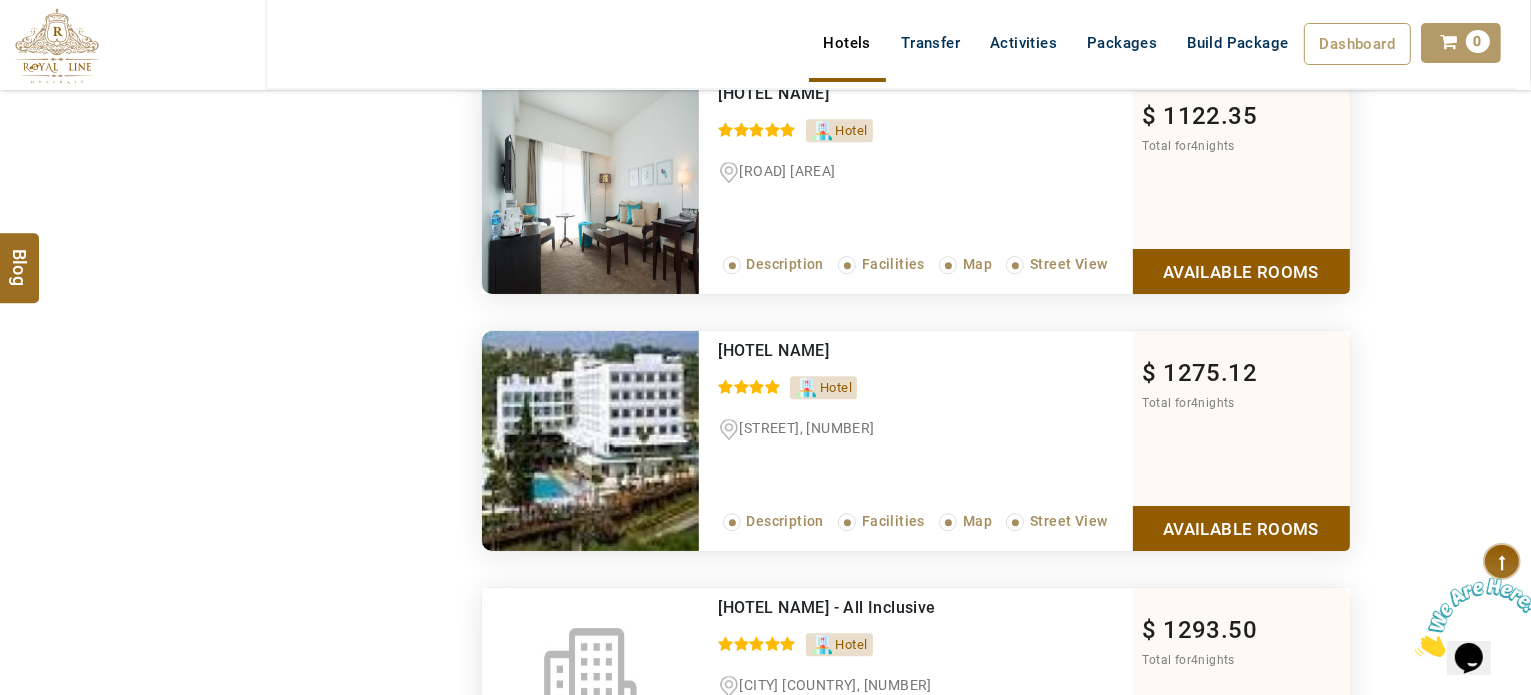 scroll, scrollTop: 0, scrollLeft: 0, axis: both 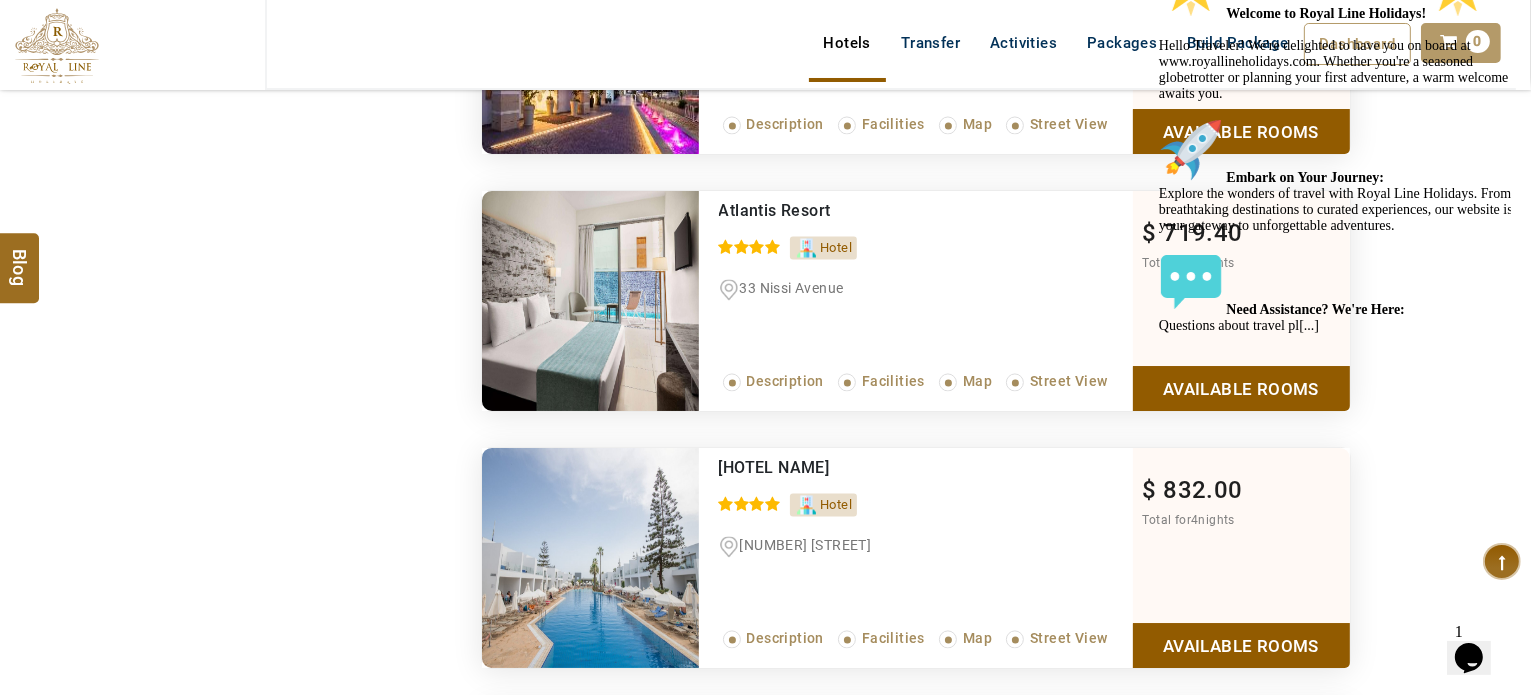 click at bounding box center [57, 46] 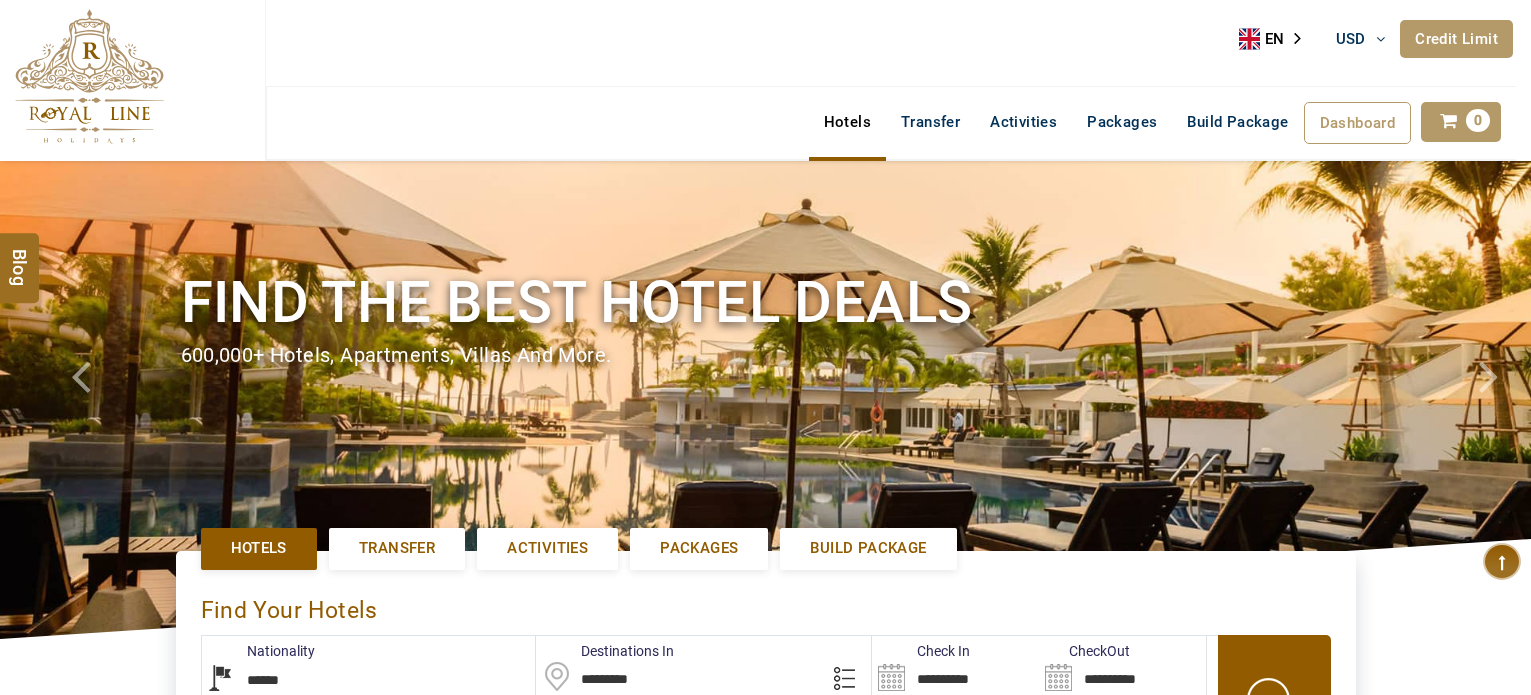 select on "******" 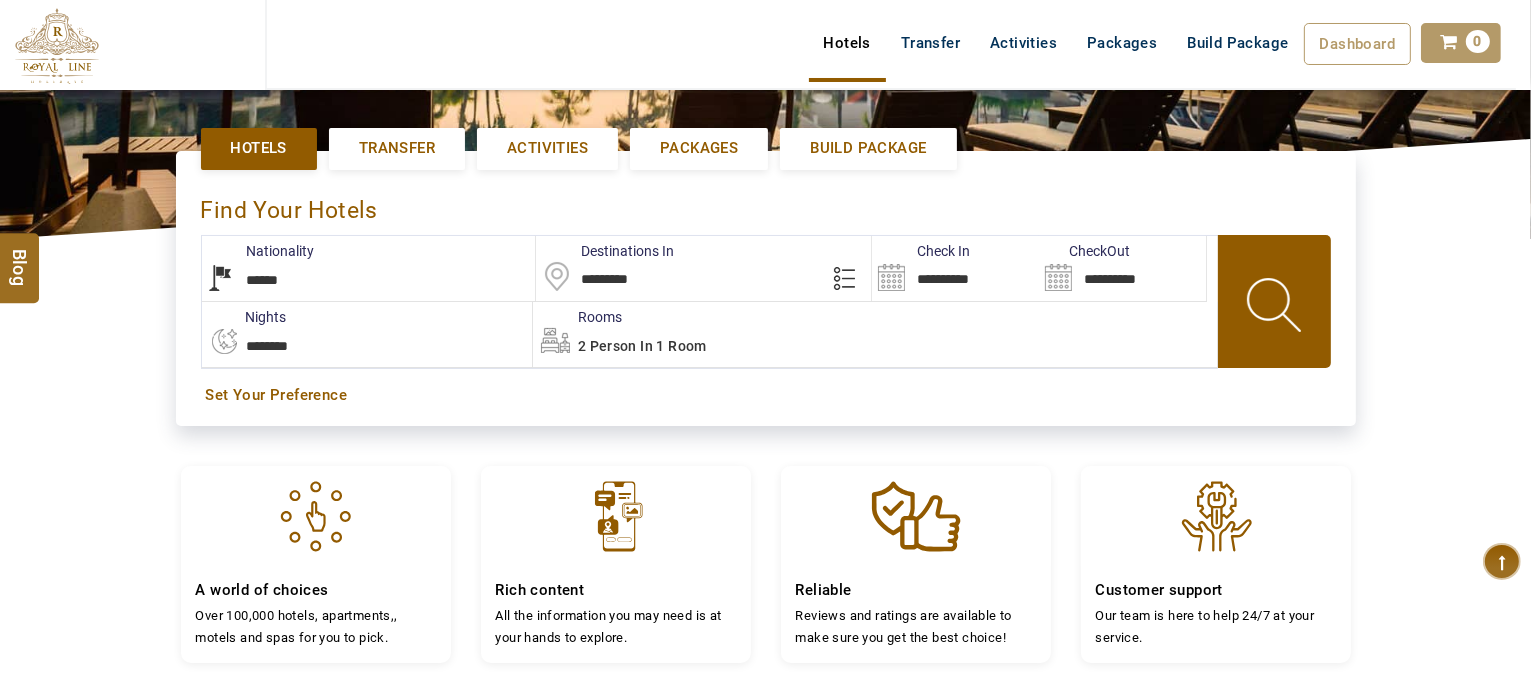 click on "*********" at bounding box center [703, 268] 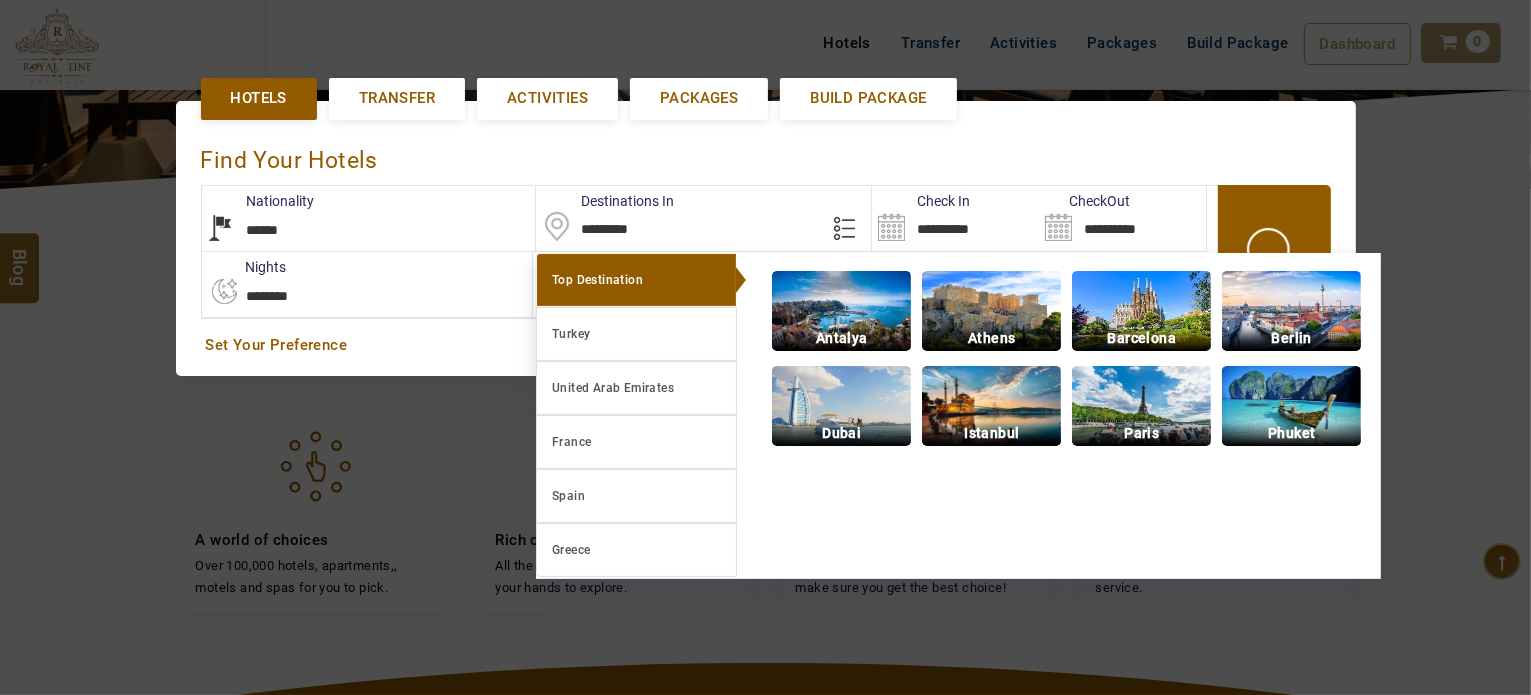 scroll, scrollTop: 460, scrollLeft: 0, axis: vertical 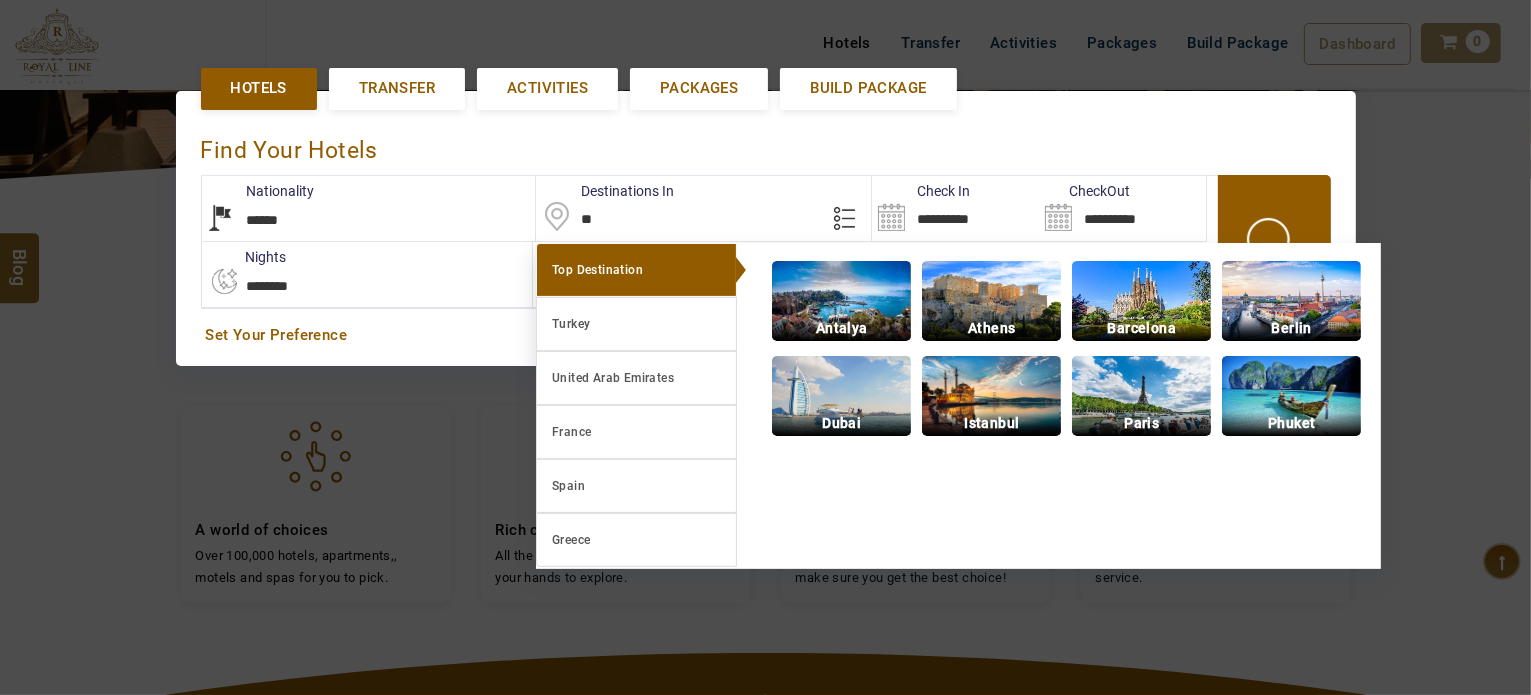 type on "*" 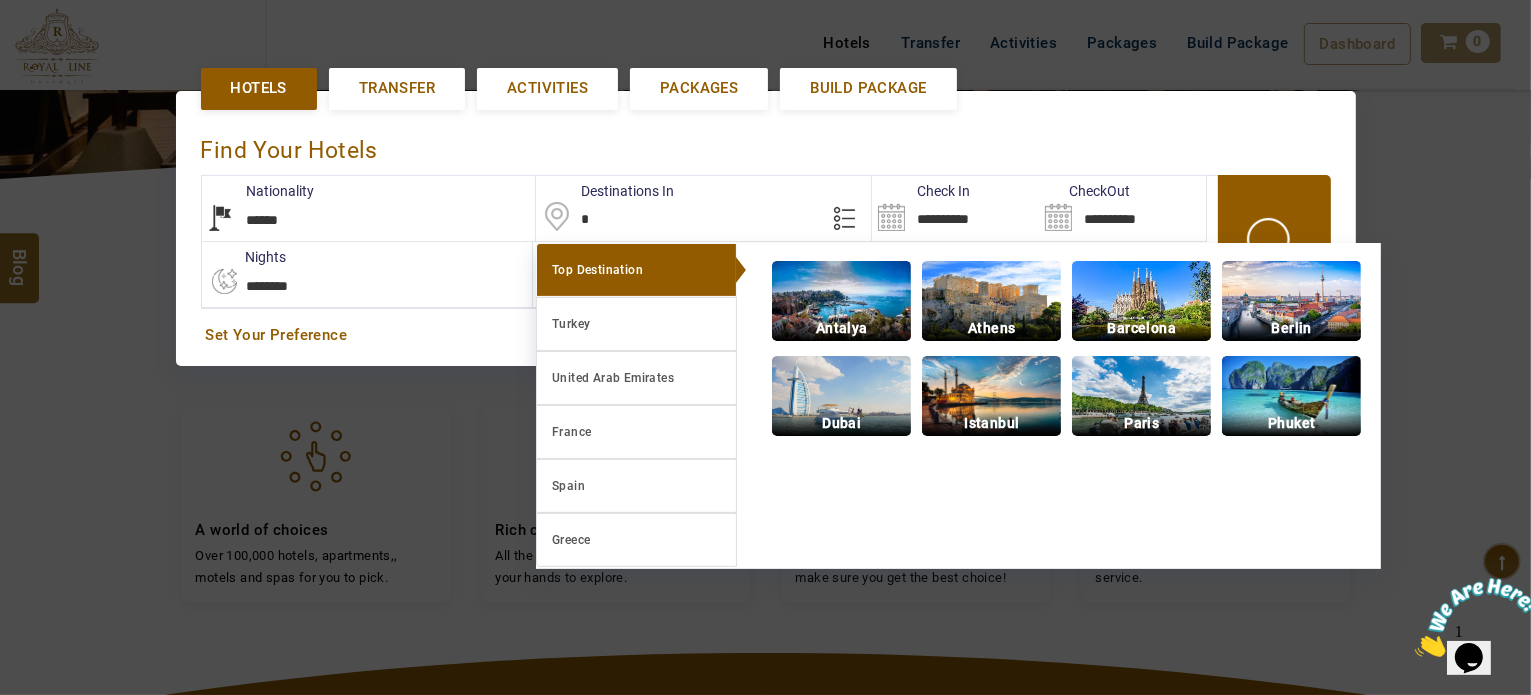 scroll, scrollTop: 0, scrollLeft: 0, axis: both 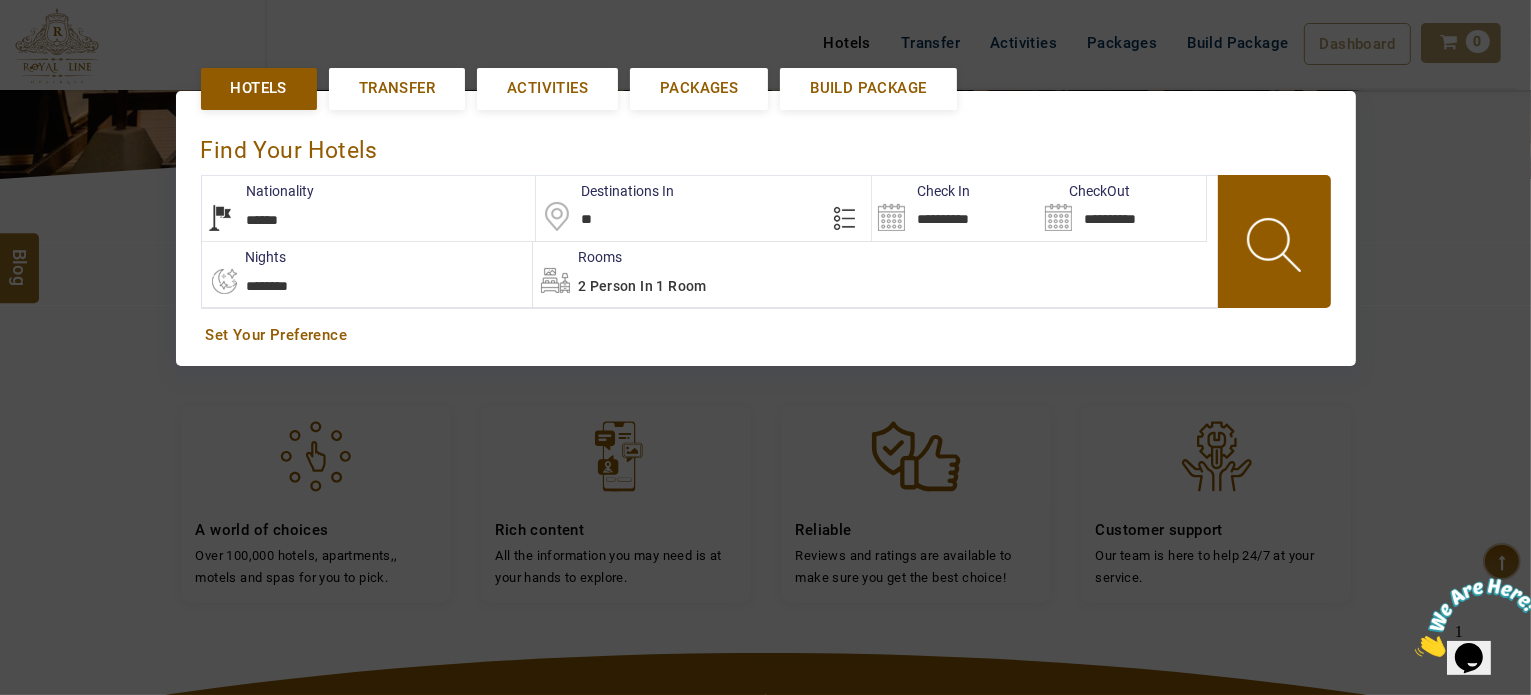 type on "*" 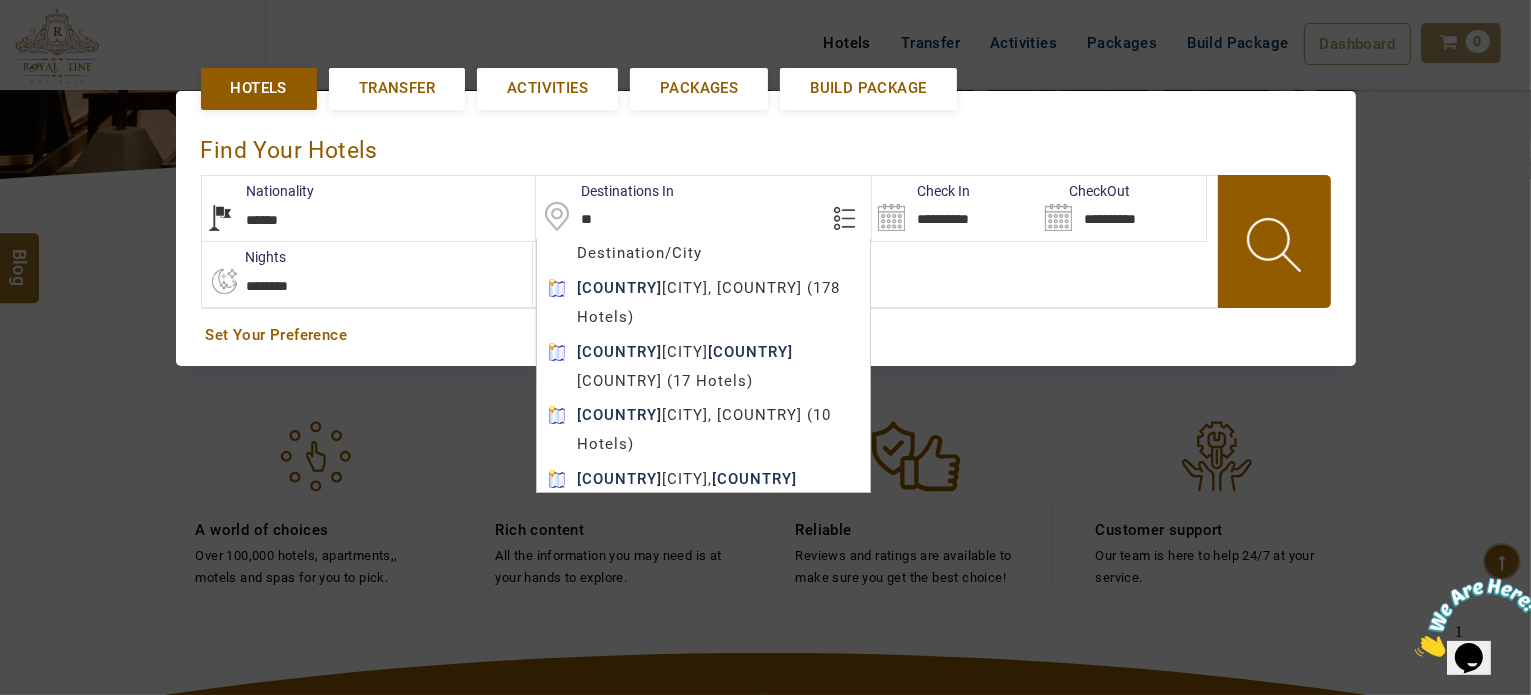 type on "*" 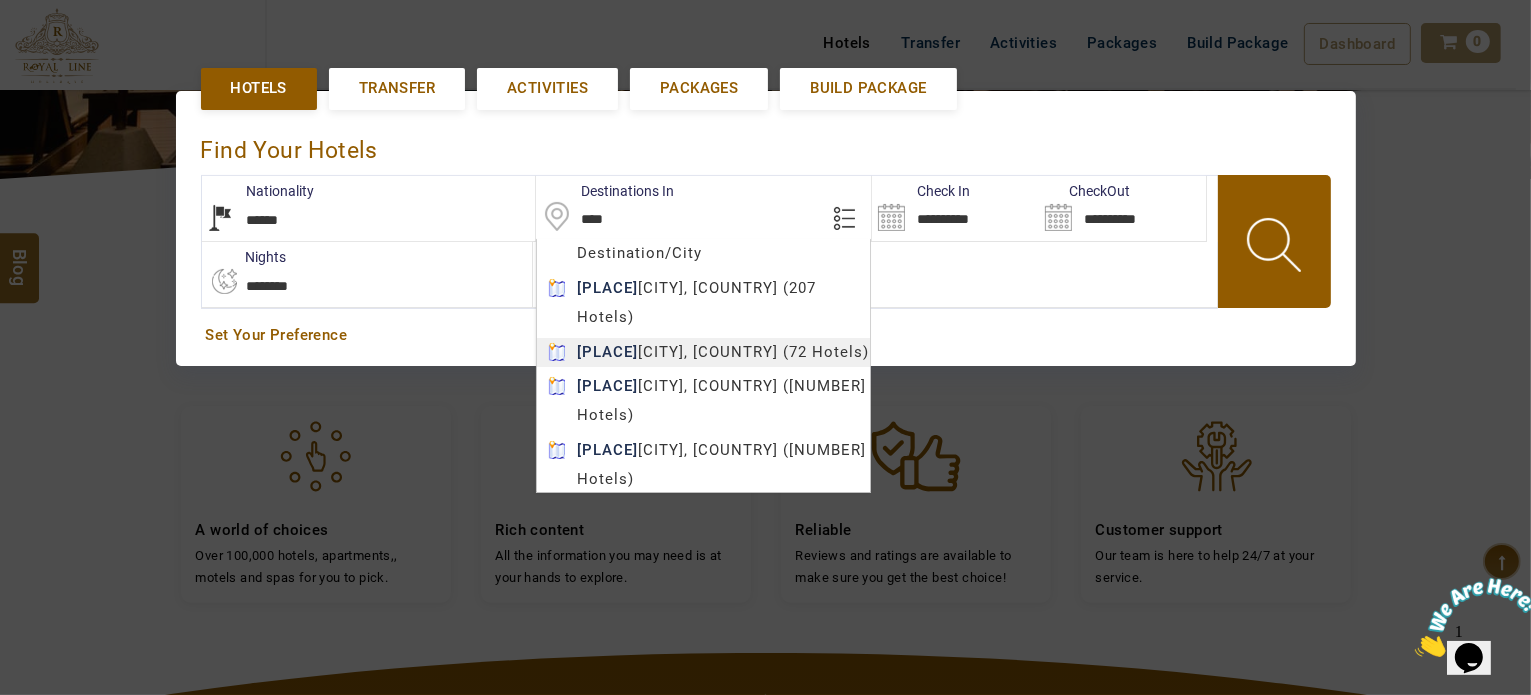 type on "********" 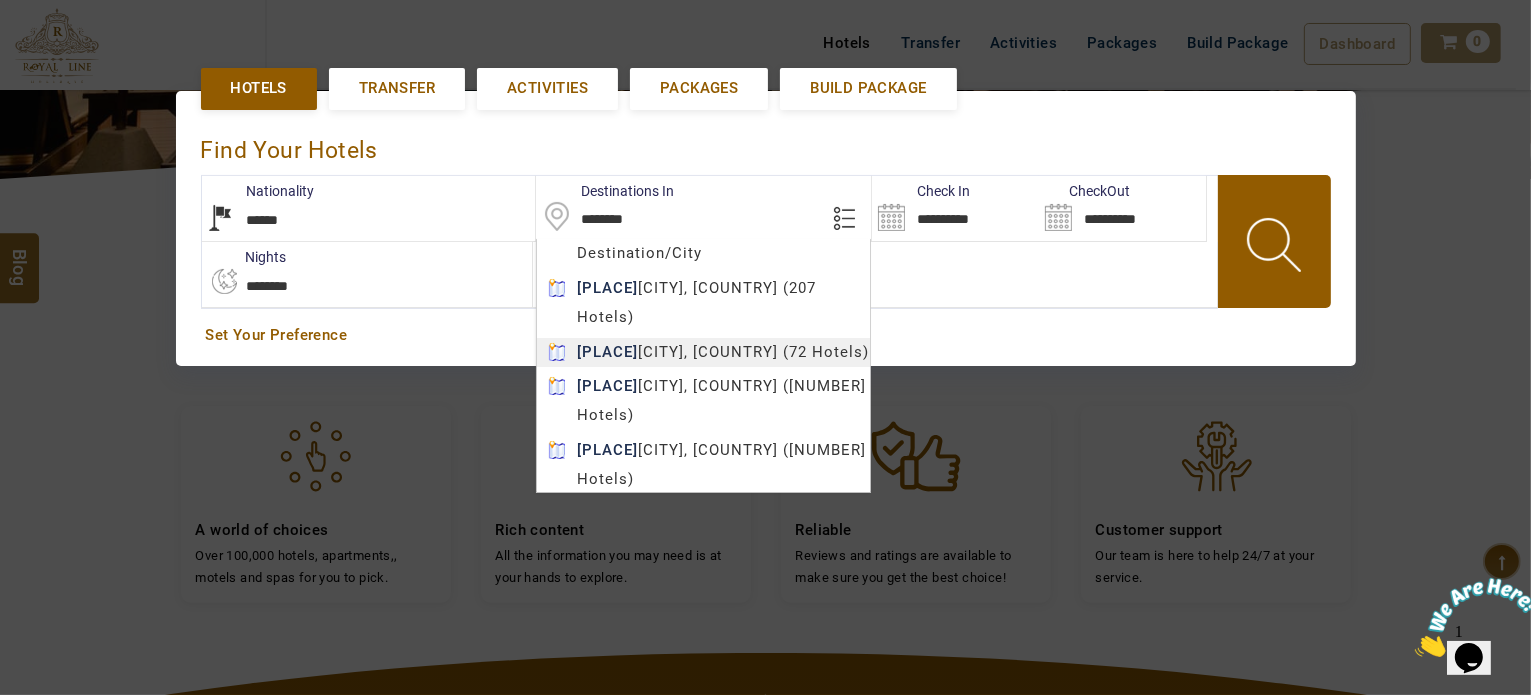 click on "[COUNTRY_CODE] [PHONE_NUMBER] [EMAIL] [COUNTRY_CODE] [PHONE_NUMBER] [EMAIL] [ABOUT_US] [WHAT_WE_OFFER] [BLOG] [WHY_US] [CONTACT] [HOTELS] [TRANSFER] [ACTIVITIES] [PACKAGES] [BUILD_PACKAGE] [DASHBOARD] [MY_PROFILE] [MY_BOOKING] [MY_REPORTS] [MY_QUOTATION] [SIGN_OUT] [POINTS] [REDEEM_NOW] [POINTS] [FUTURE_POINTS] [POINTS] [CREDIT_LIMIT] [CREDIT_LIMIT] [CURRENCY] [PERCENTAGE]% [COMPLETE] [USED] [CURRENCY] [AVAILABLE] [CURRENCY] [SETTING] [CONTINUE_SHOPPING] [BLOG_DEMO] [REMEMBER_ME] [FORGOT] [PASSWORD] [LOG_IN] [REGISTER_NOW] [MY_BOOKING] [VIEW_PRINT_CANCEL] [YOUR_BOOKING] [WITHOUT_SIGNING_IN] [SUBMIT_DEMO] [BEST_HOTEL] [OPTIONS] [GALORE] [CHECK_IN] [CHECK_OUT] [ROOMS] [ROOMS] [PLEASE_WAIT] [FIND_THE_BEST_HOTEL_DEALS] [HOTELS] [APARTMENTS] [VILLAS] [AND_MORE] [HOTELS] [APARTMENTS] [VILLAS] [AND_MORE]" at bounding box center [765, 358] 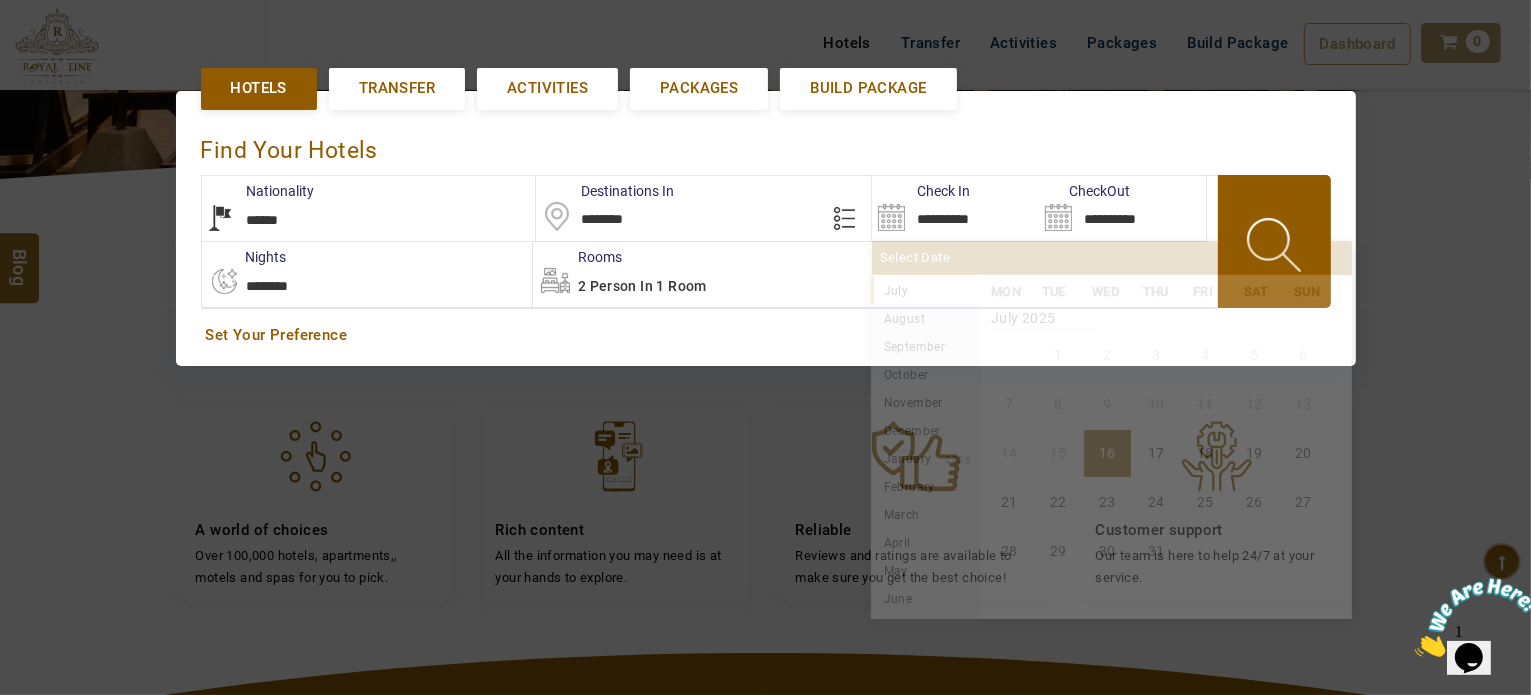 click on "**********" at bounding box center (955, 208) 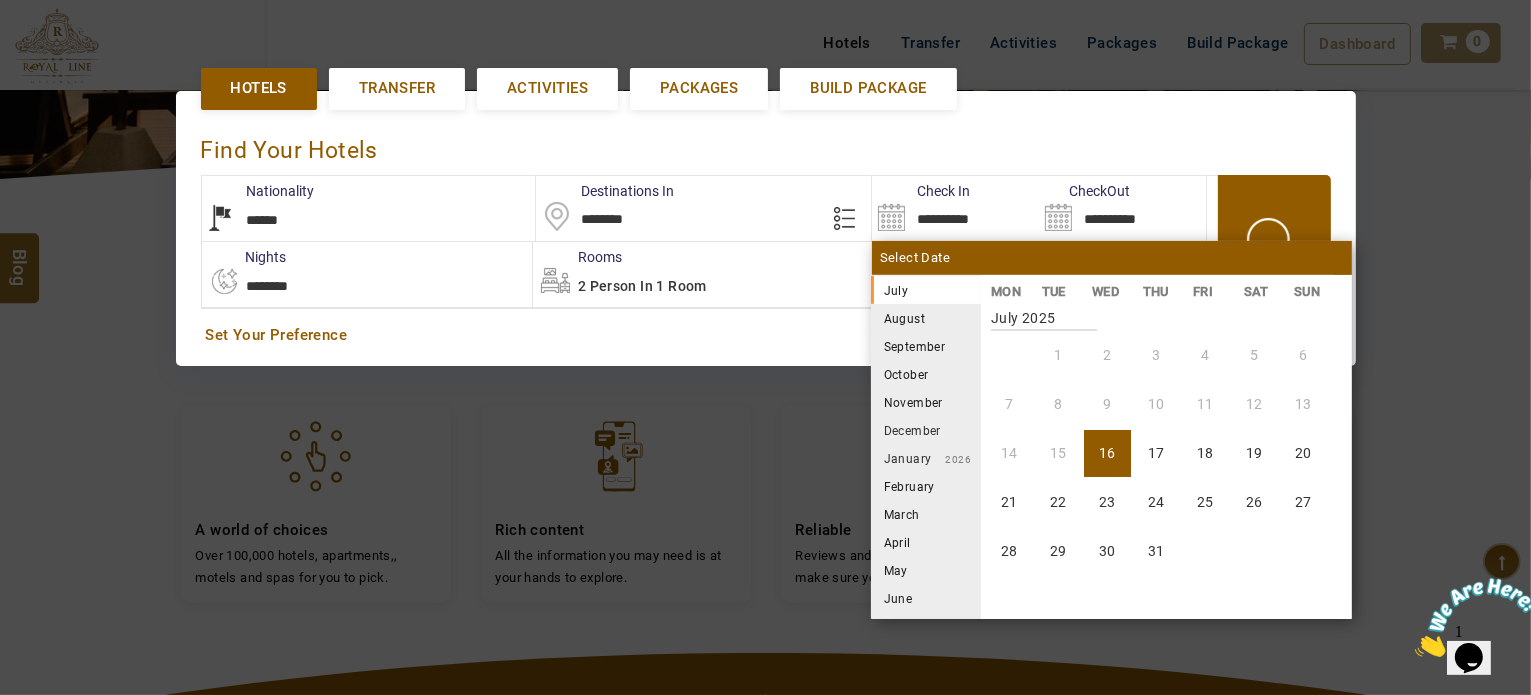 click on "August" at bounding box center [926, 318] 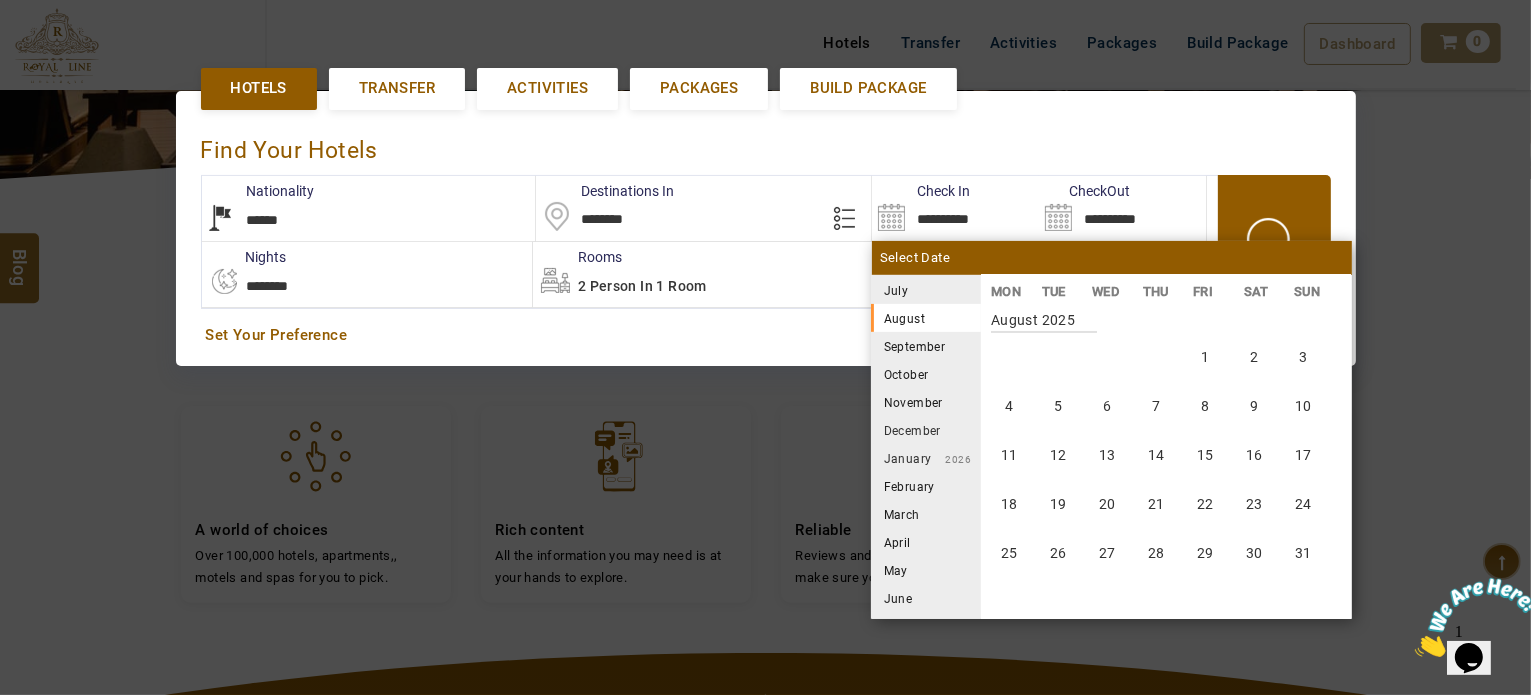 scroll, scrollTop: 370, scrollLeft: 0, axis: vertical 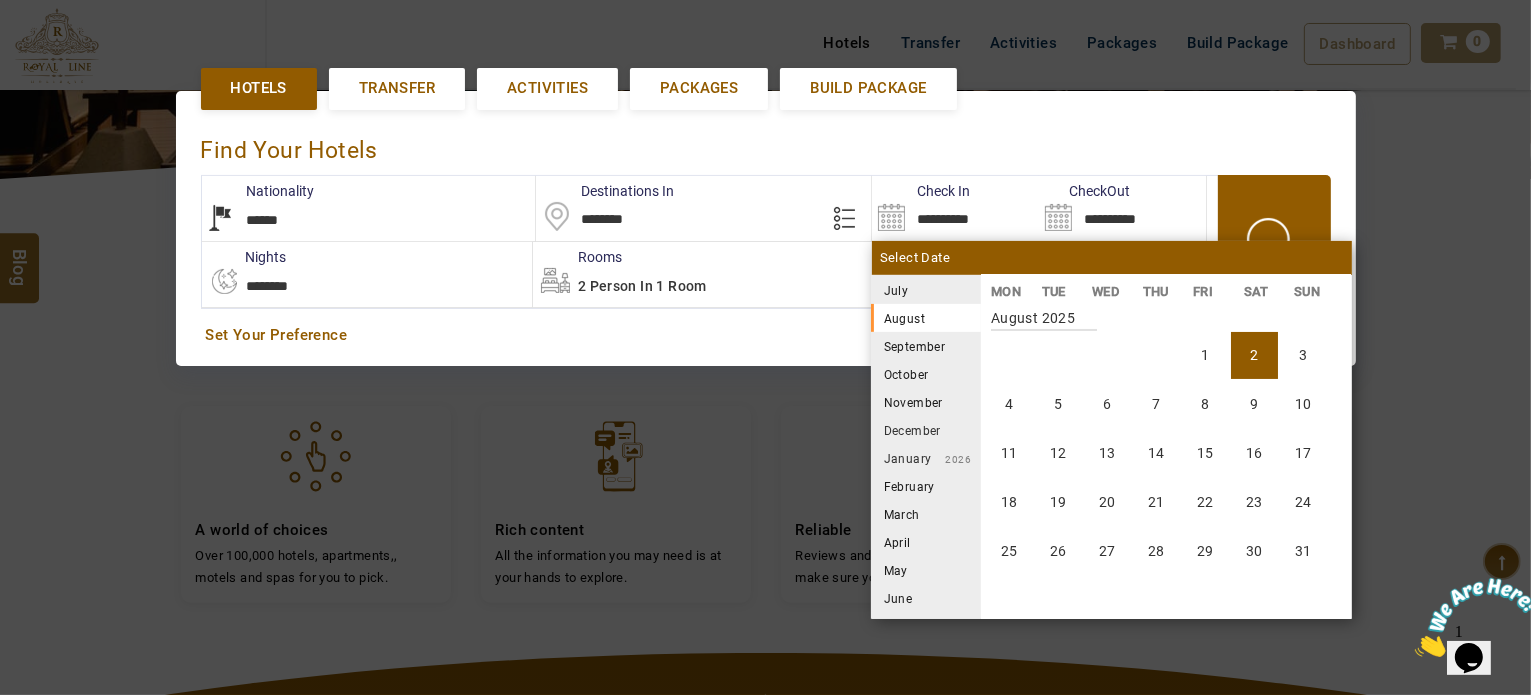 click on "2" at bounding box center [1254, 355] 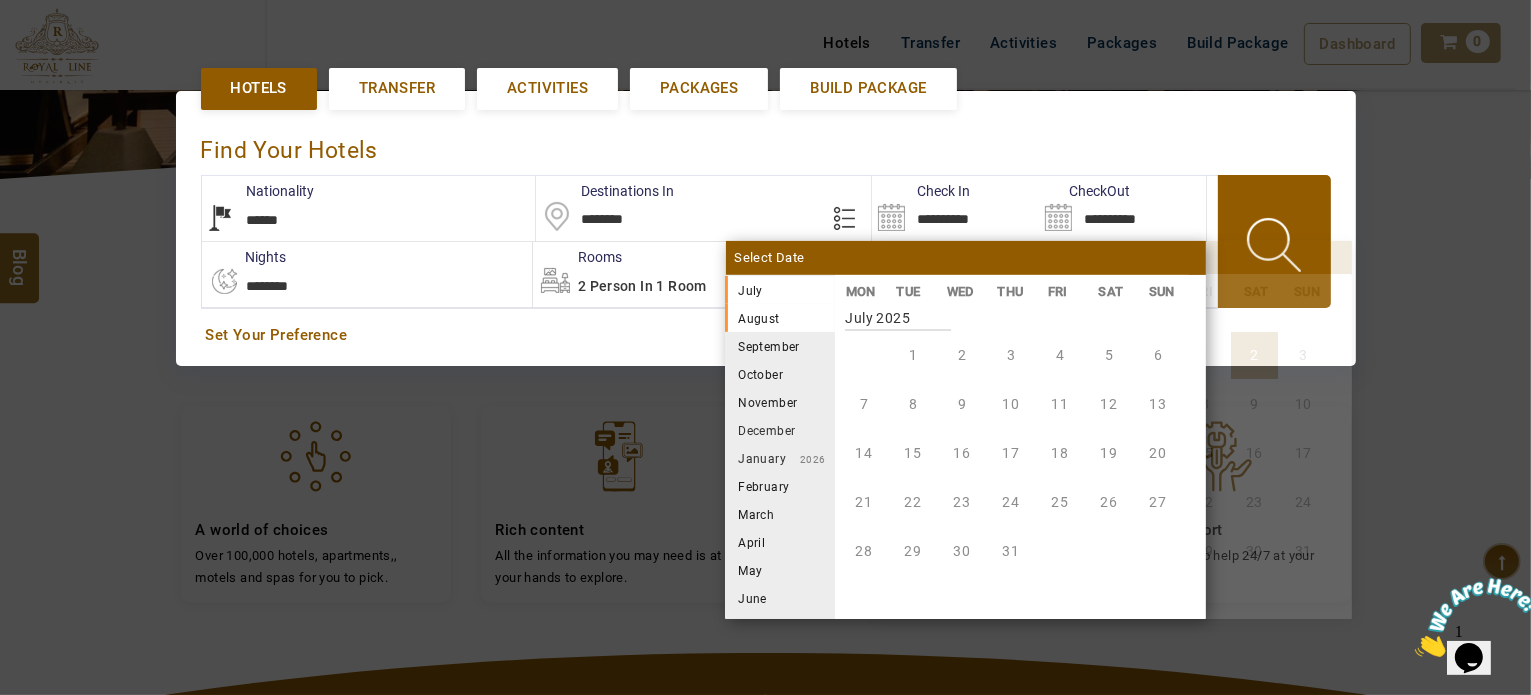type on "**********" 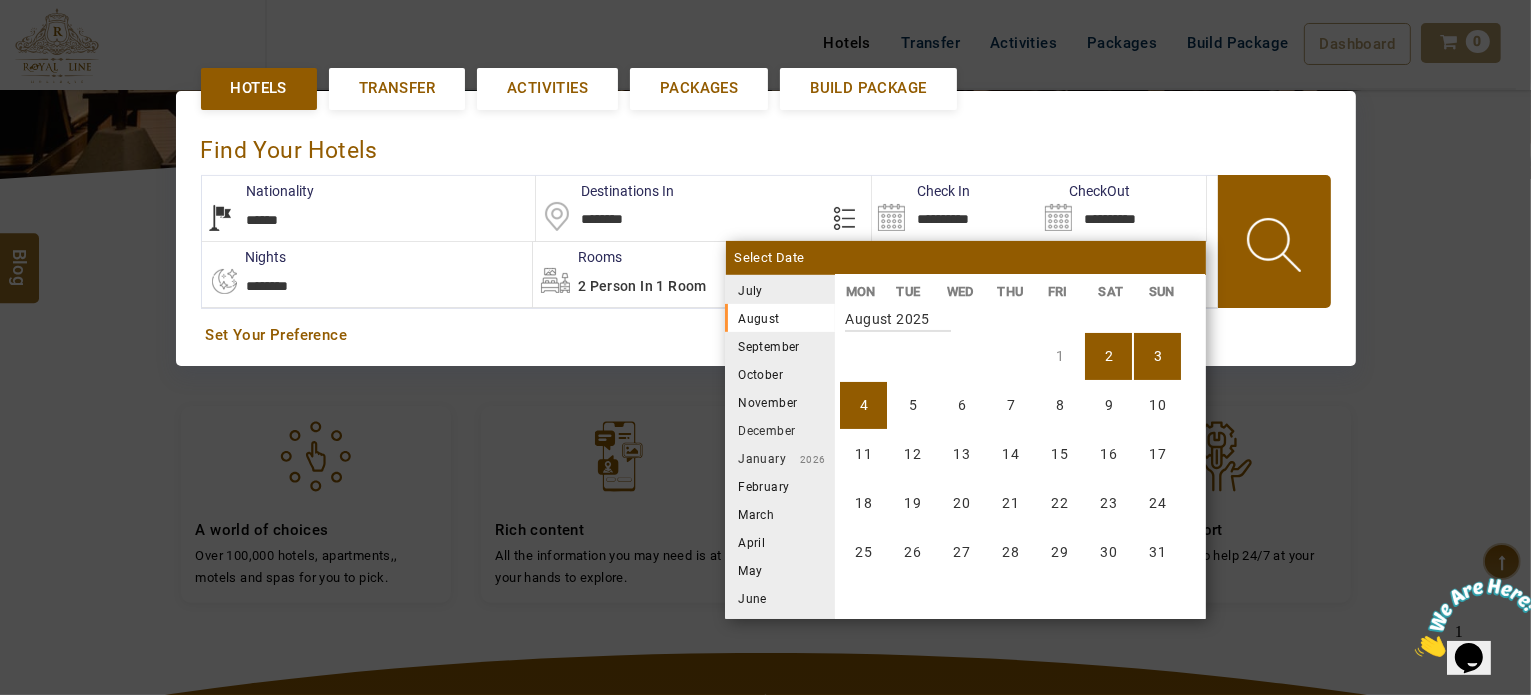 scroll, scrollTop: 370, scrollLeft: 0, axis: vertical 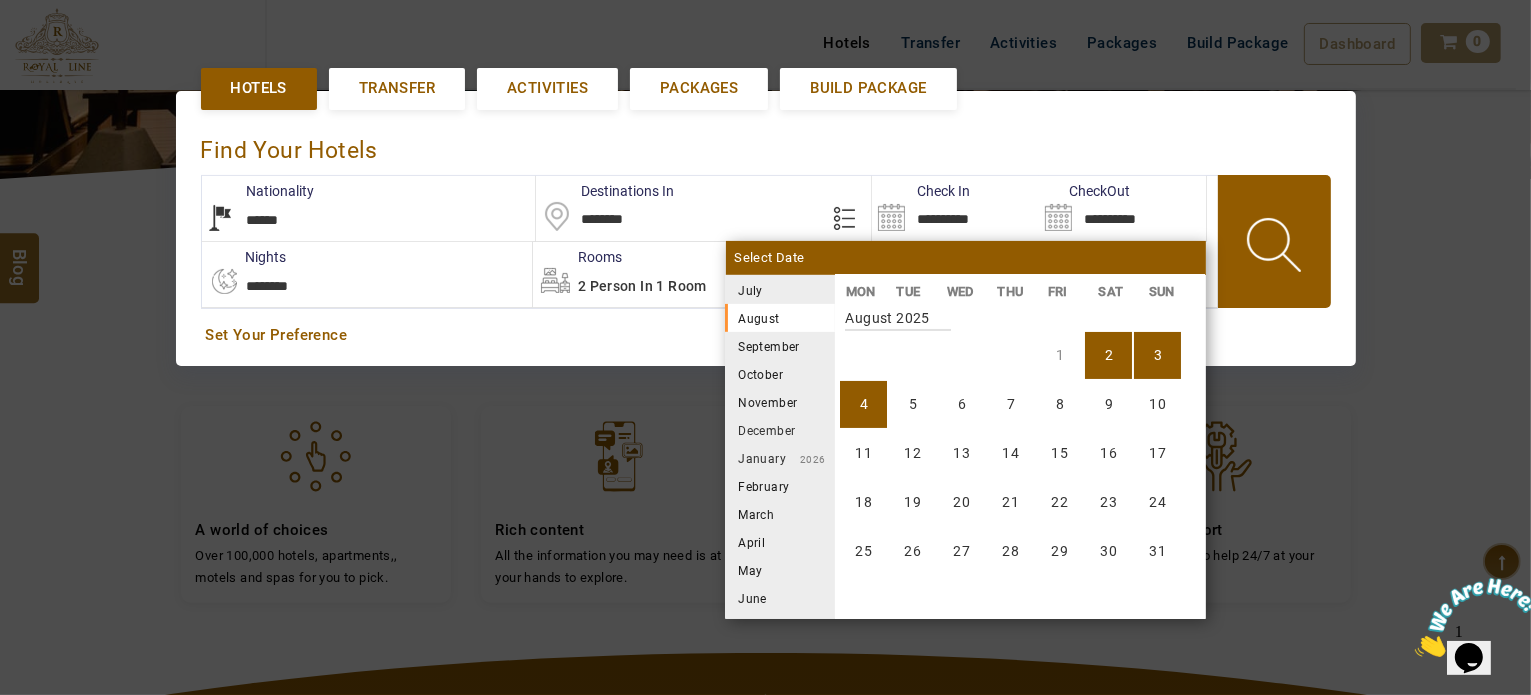 click on "4" at bounding box center [863, 404] 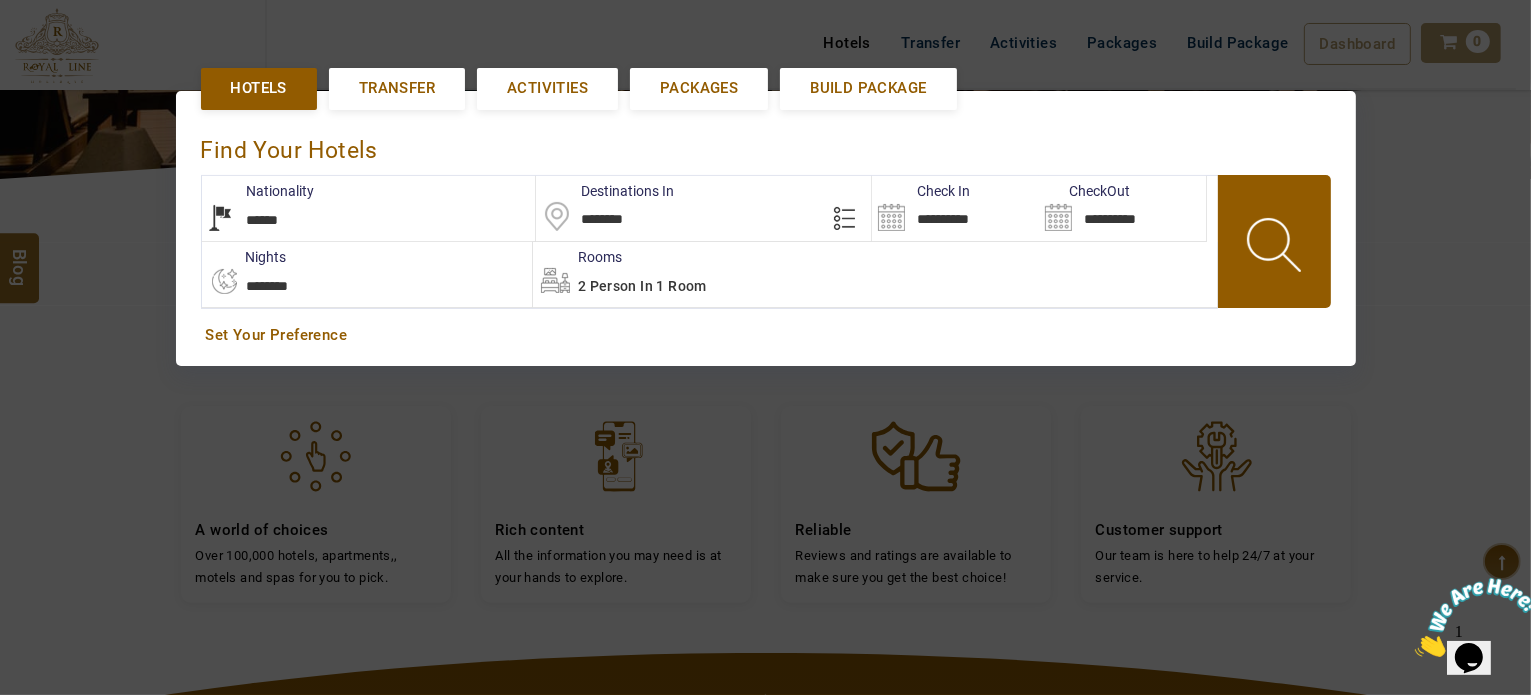 click on "2 Person in    1 Room" at bounding box center (642, 286) 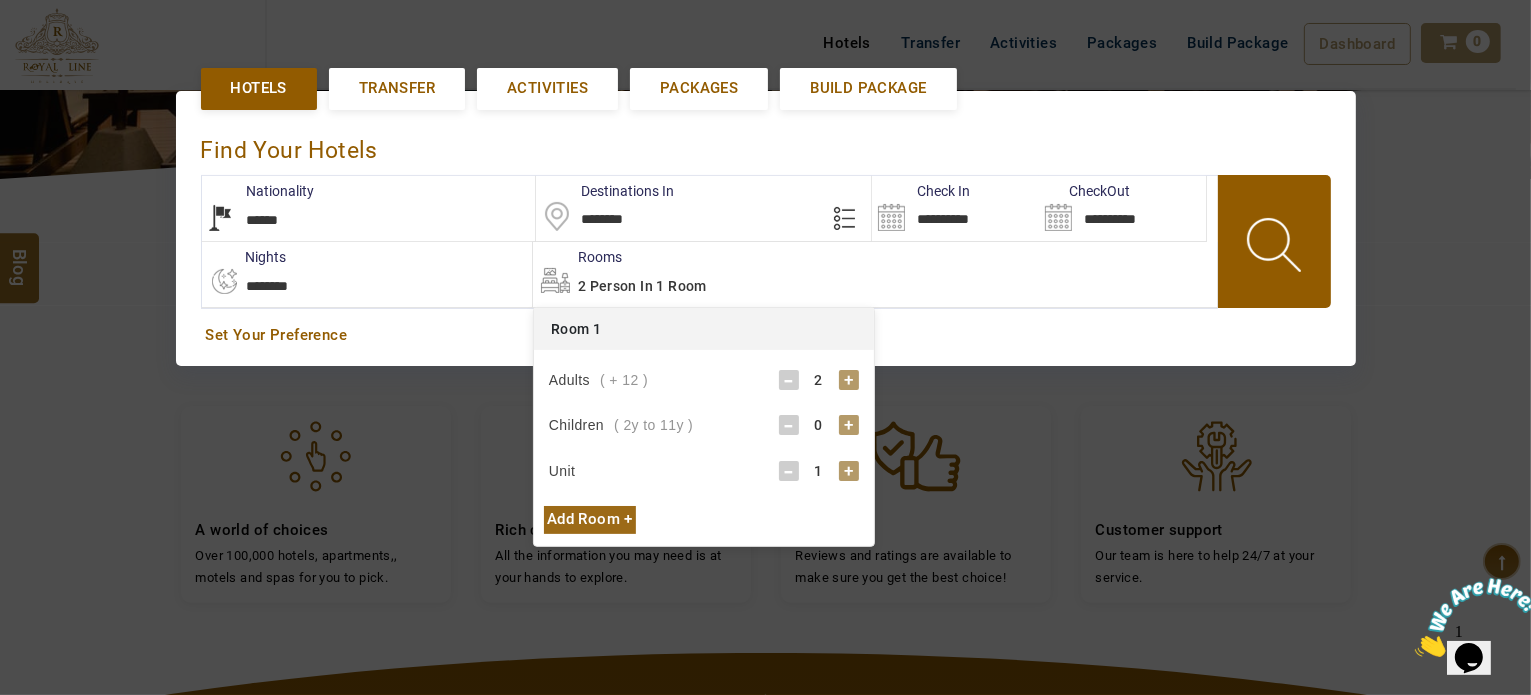 click on "+" at bounding box center [849, 425] 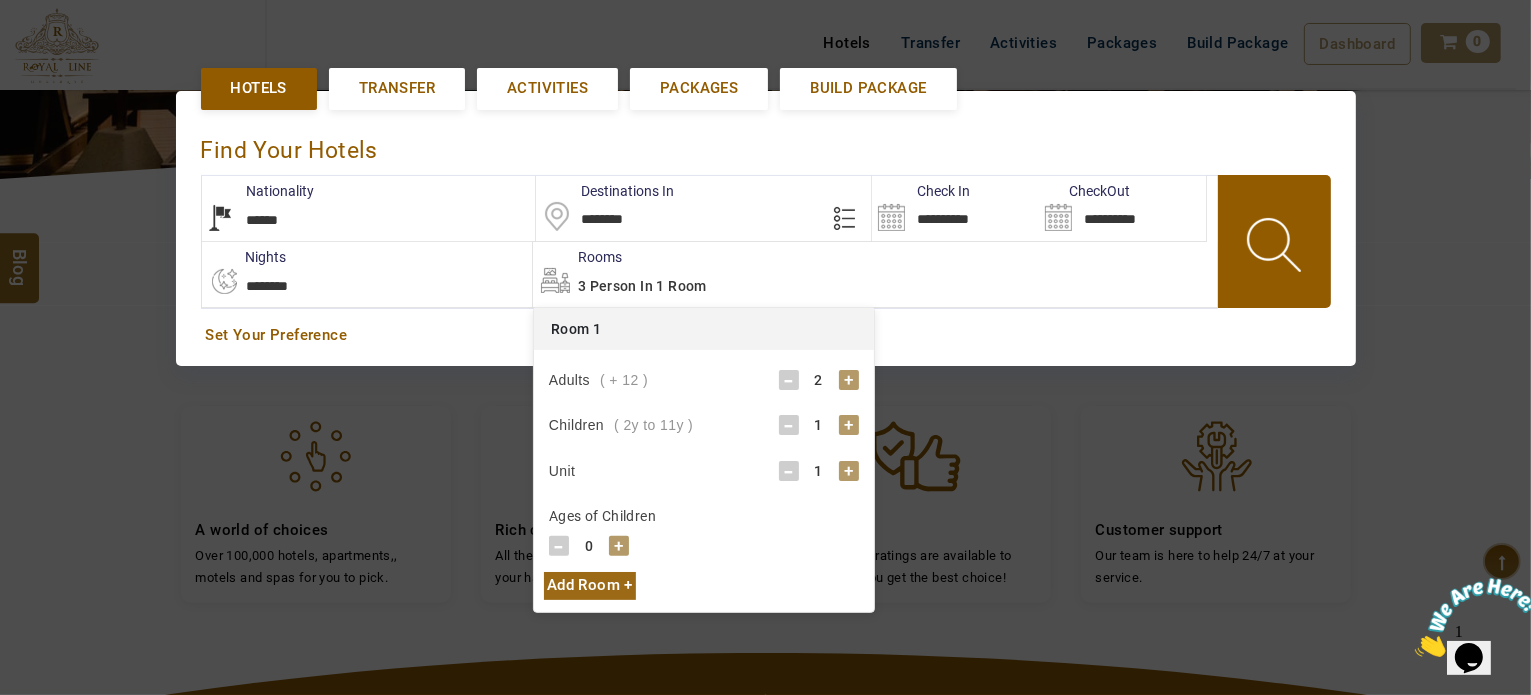 click on "+" at bounding box center (619, 546) 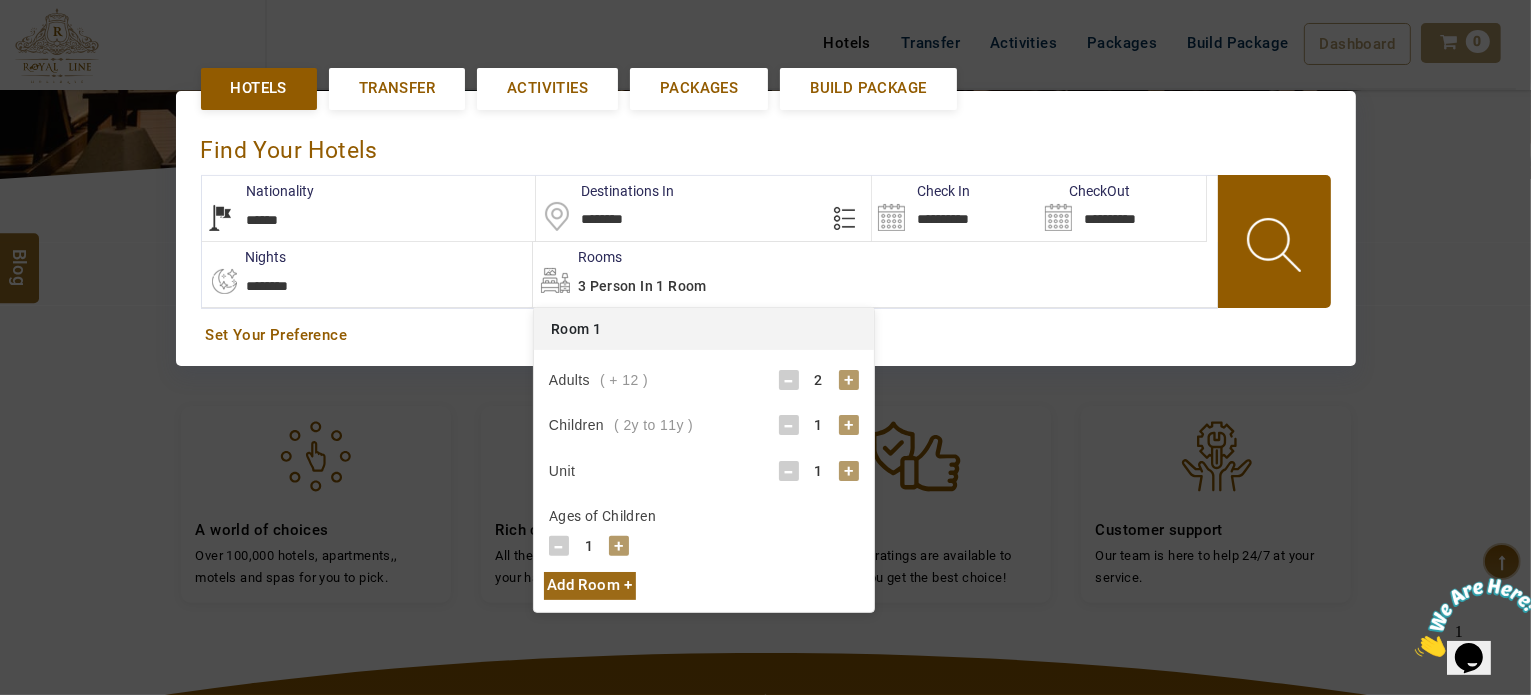 click on "+" at bounding box center (619, 546) 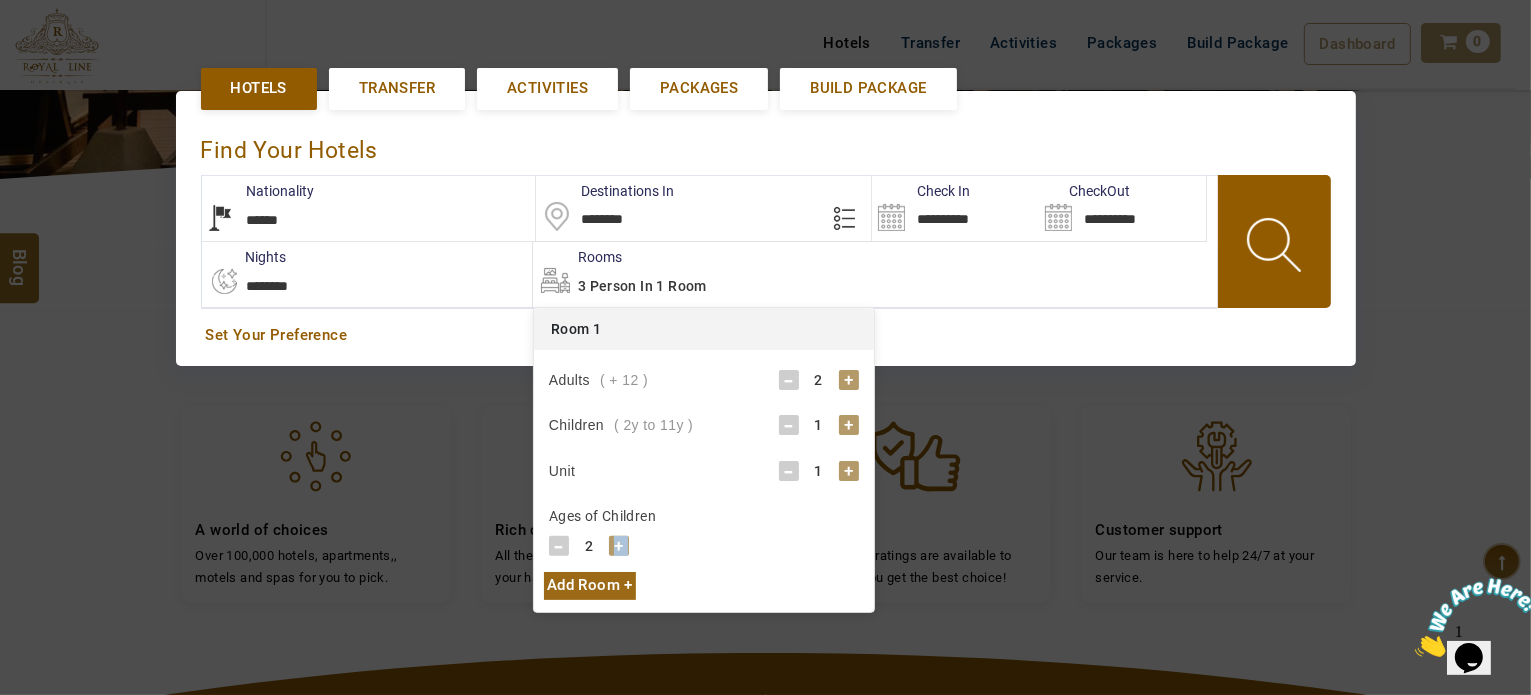 click on "+" at bounding box center [619, 546] 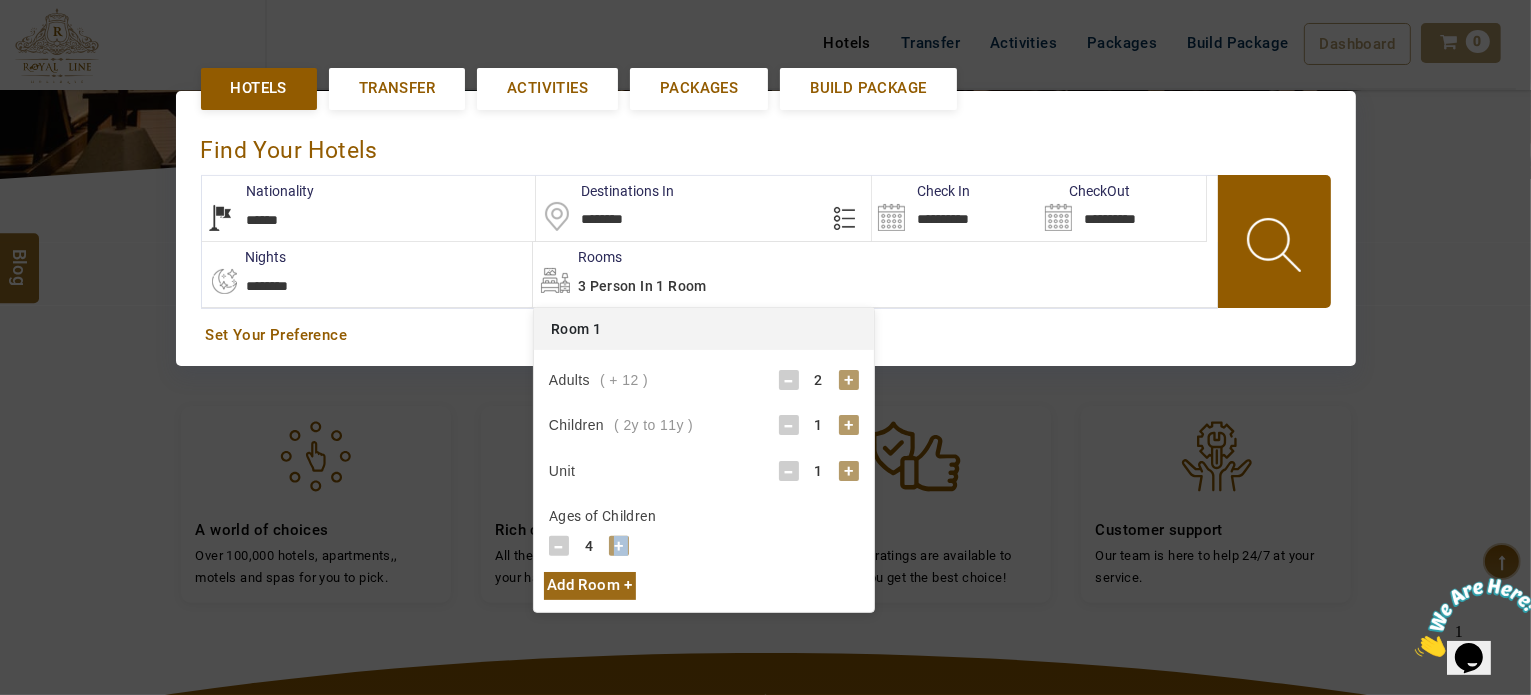 click on "+" at bounding box center (619, 546) 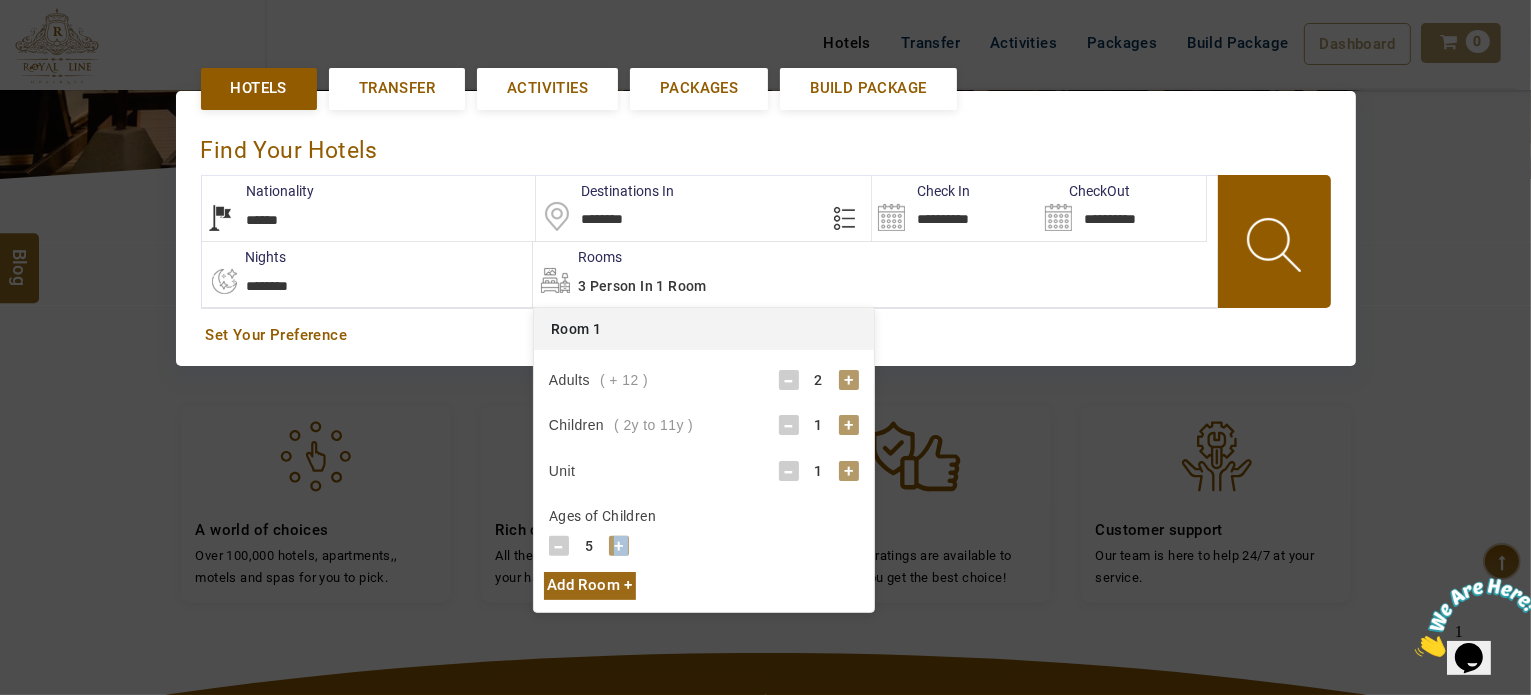 click on "+" at bounding box center (619, 546) 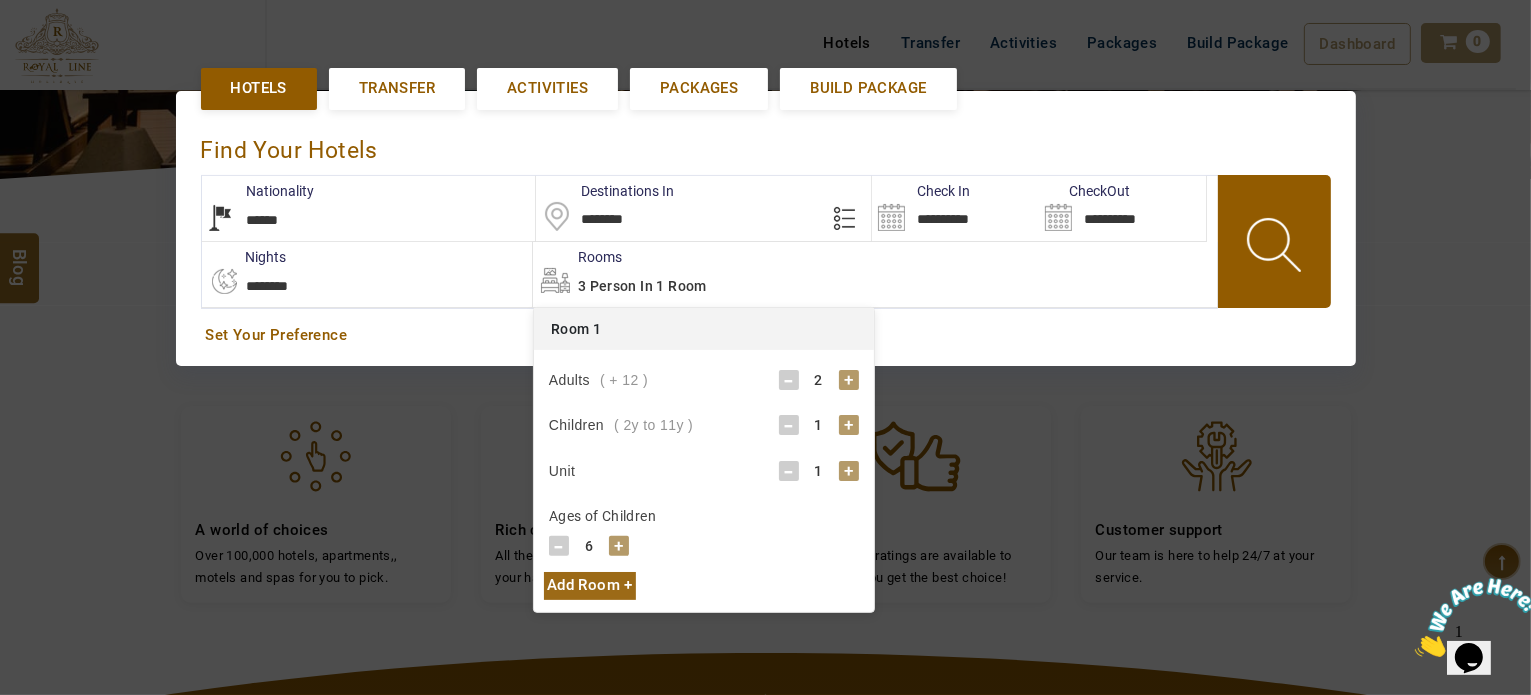 click on "+" at bounding box center (619, 546) 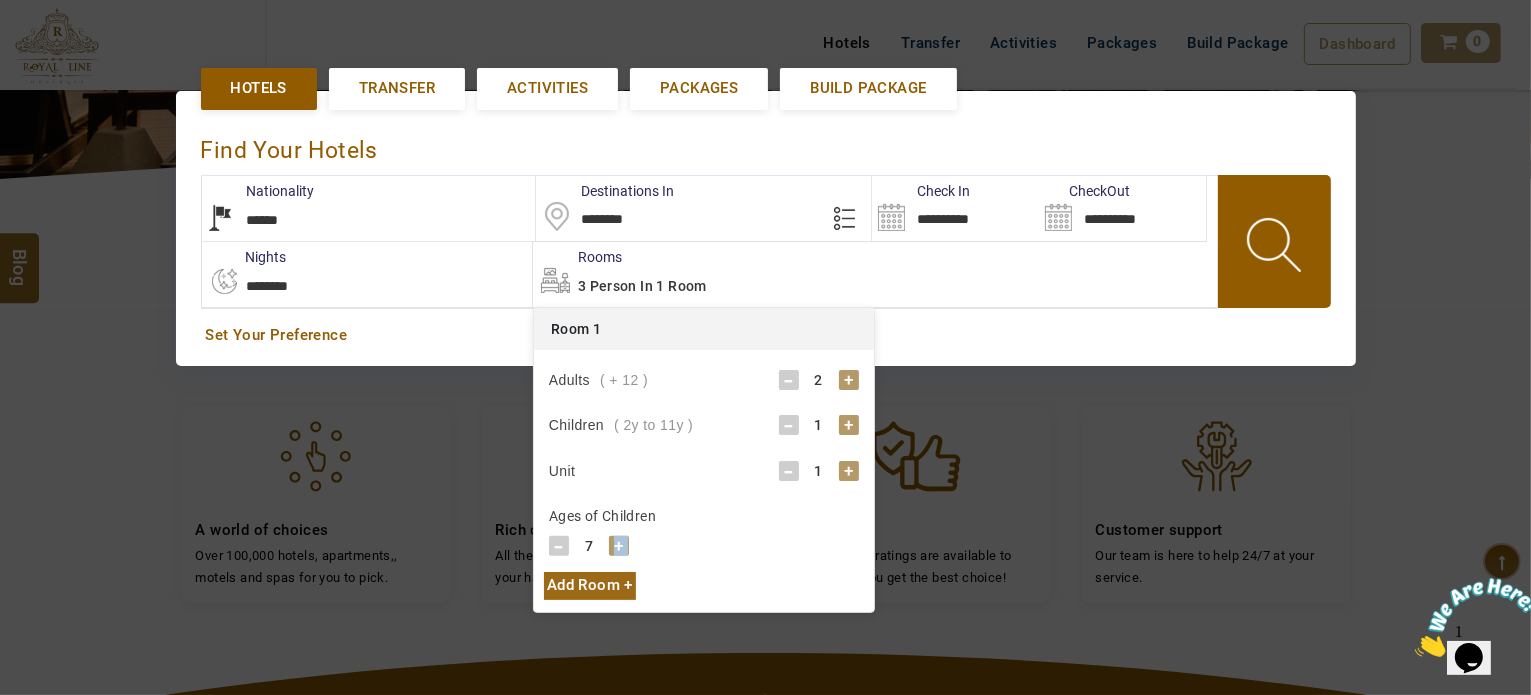 click on "+" at bounding box center (619, 546) 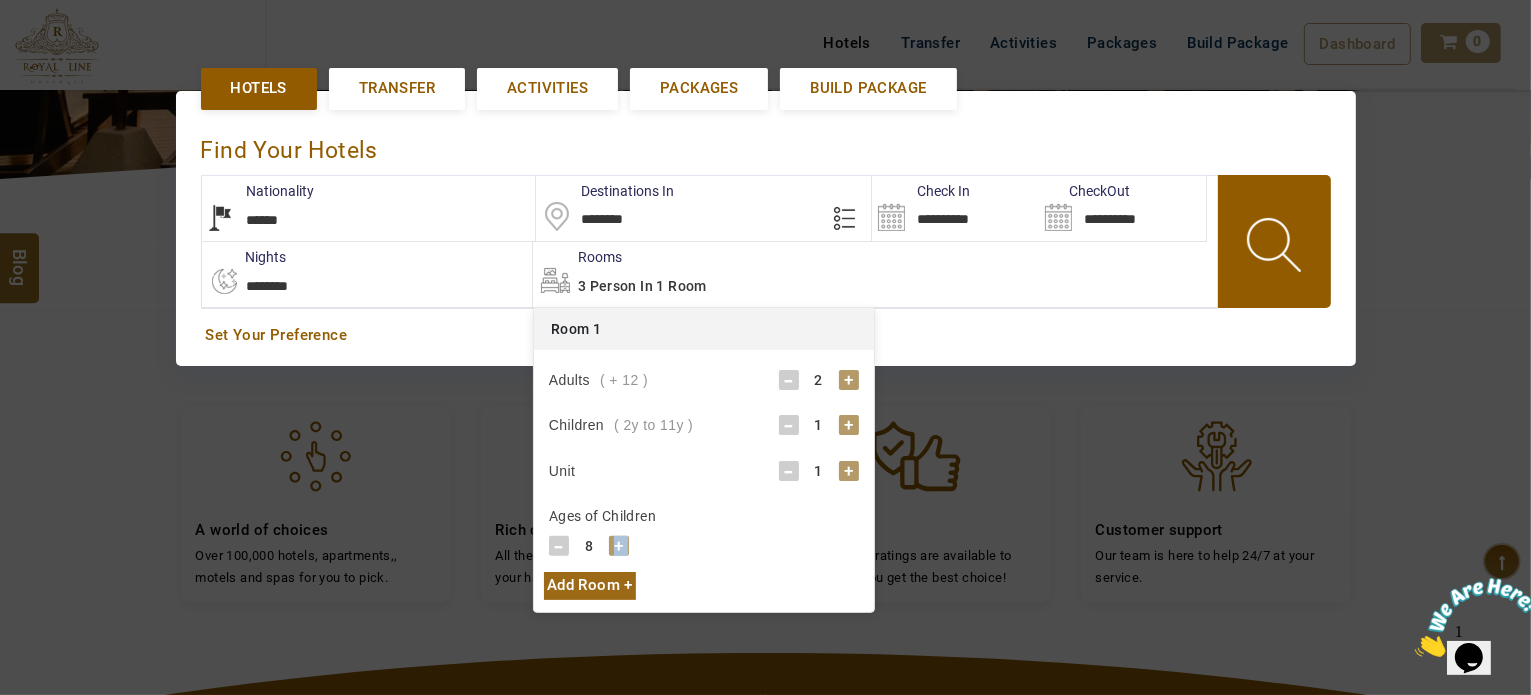 click at bounding box center (1276, 248) 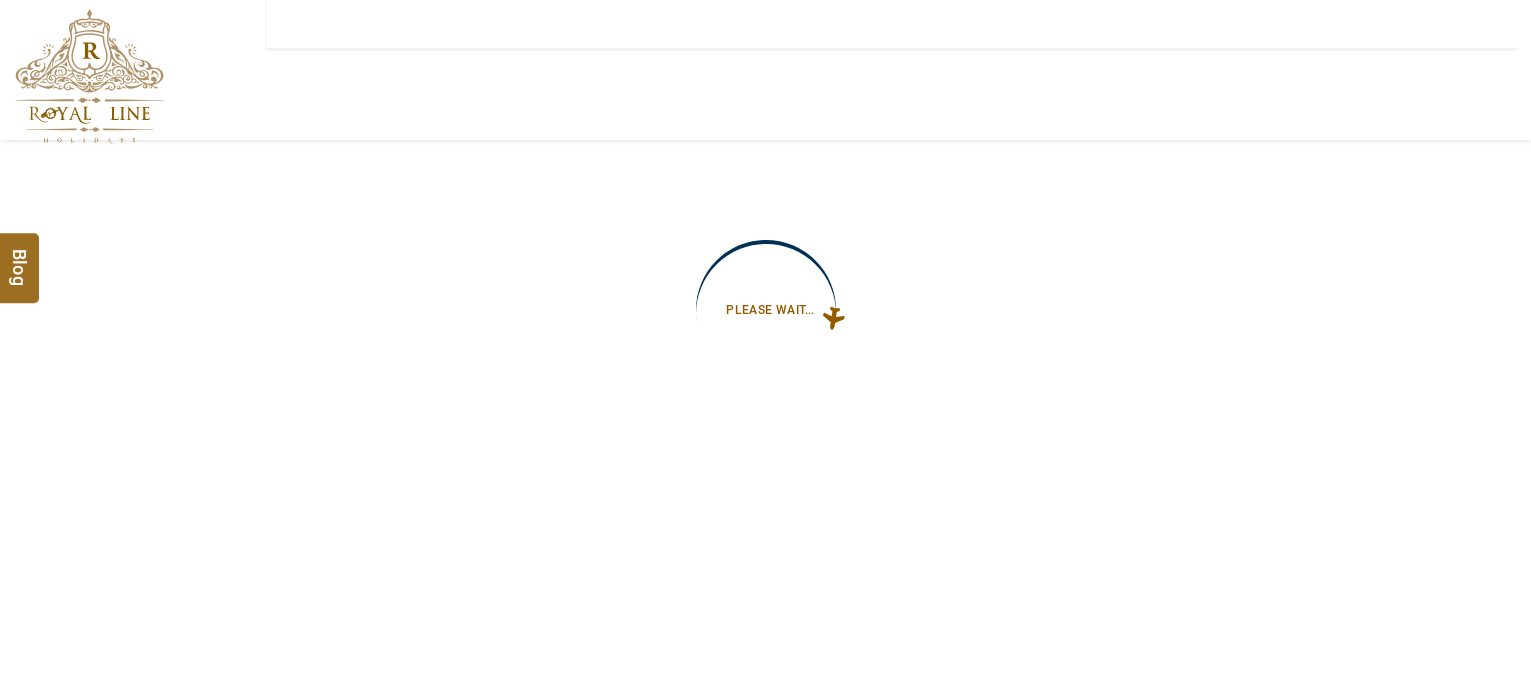 scroll, scrollTop: 0, scrollLeft: 0, axis: both 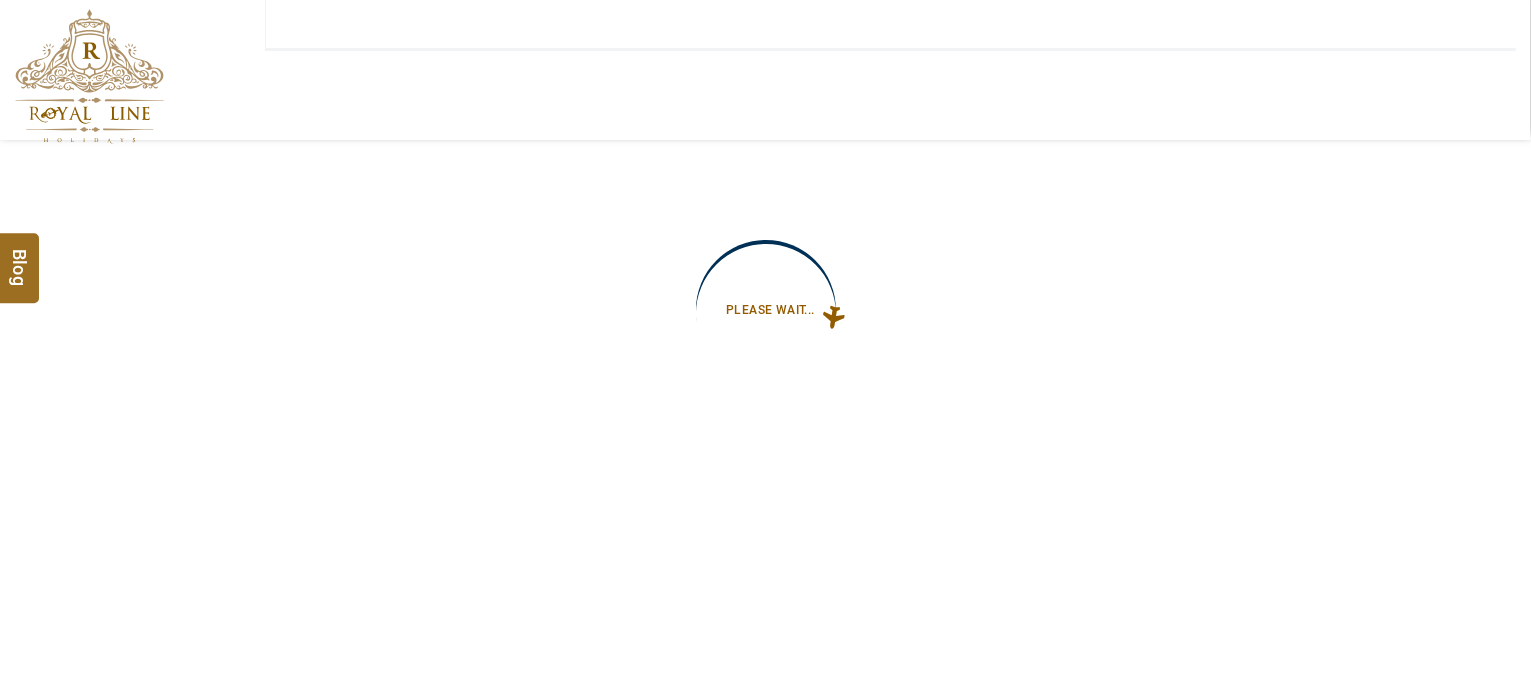 type on "**********" 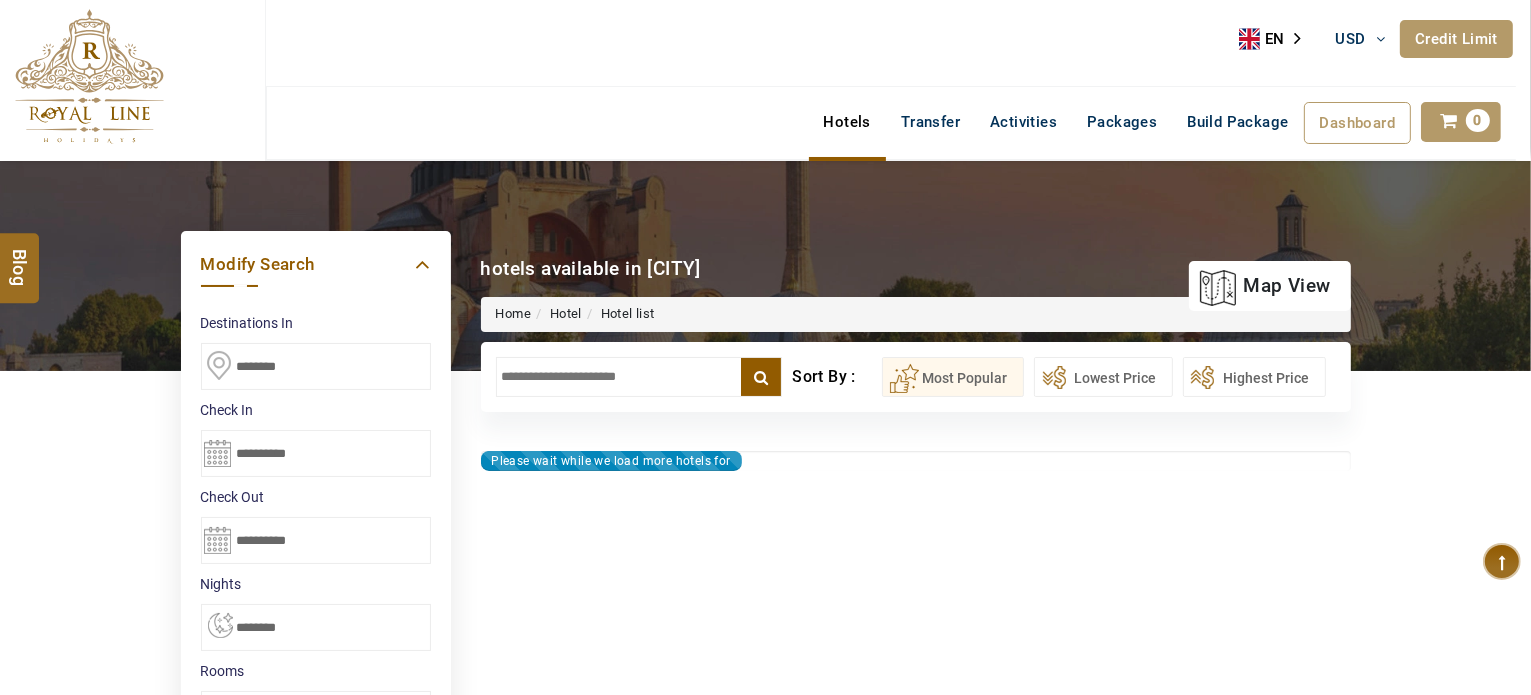 type on "**********" 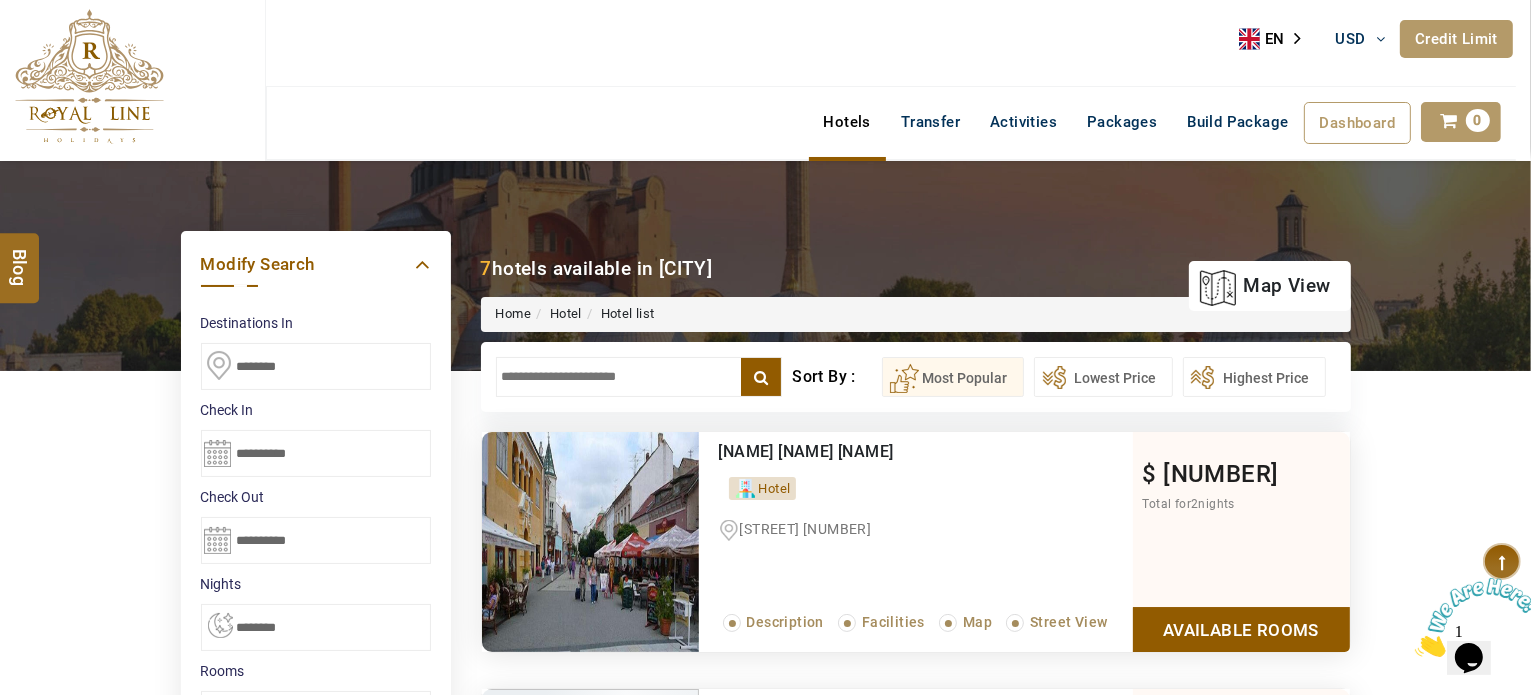 scroll, scrollTop: 0, scrollLeft: 0, axis: both 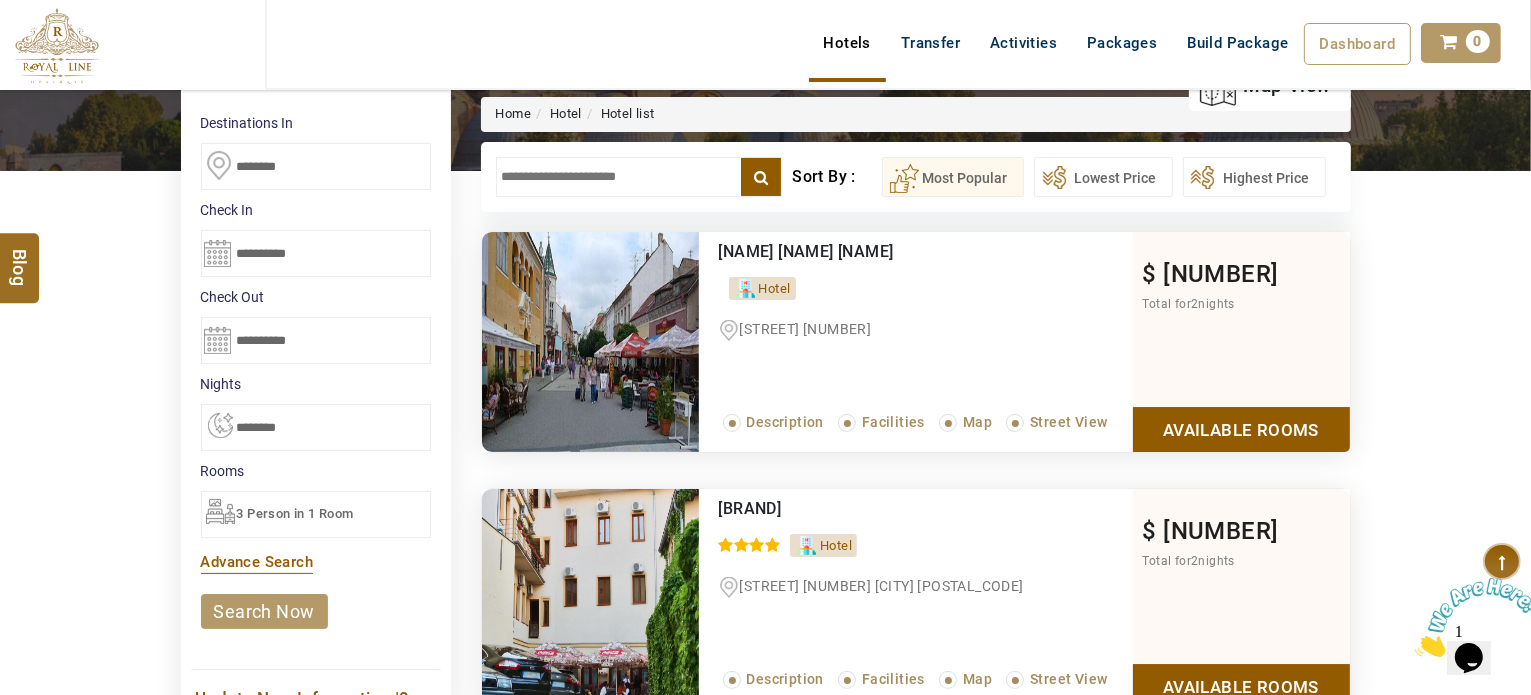 click on "Available Rooms" at bounding box center [1241, 429] 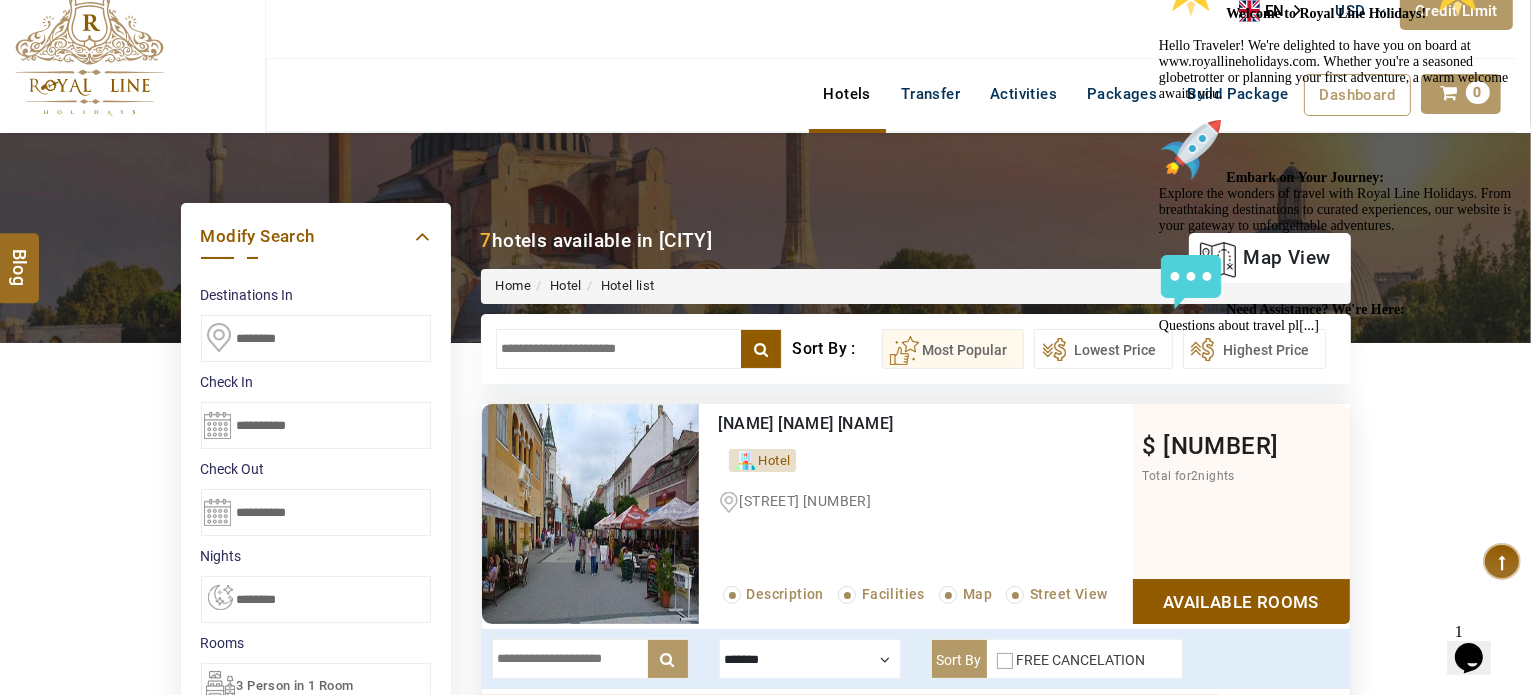 scroll, scrollTop: 0, scrollLeft: 0, axis: both 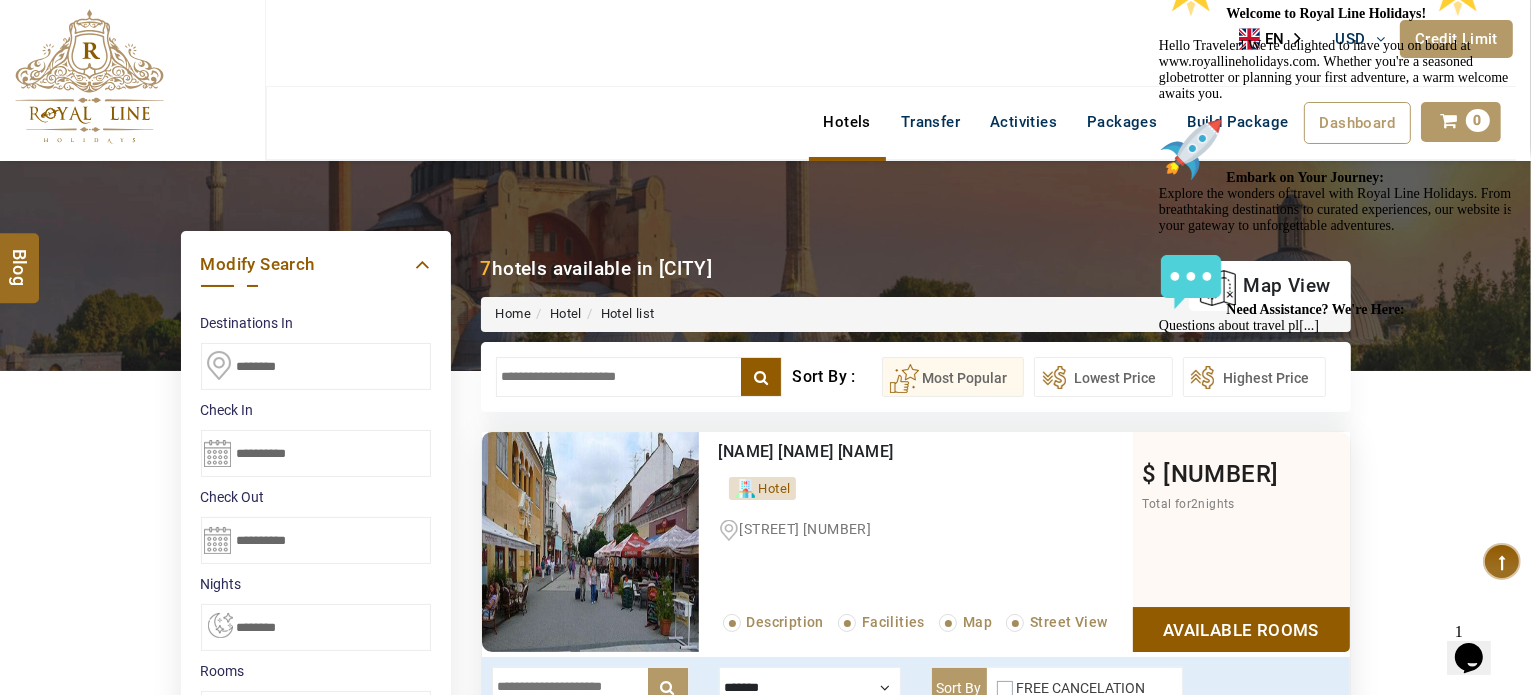 click on "********" at bounding box center (316, 366) 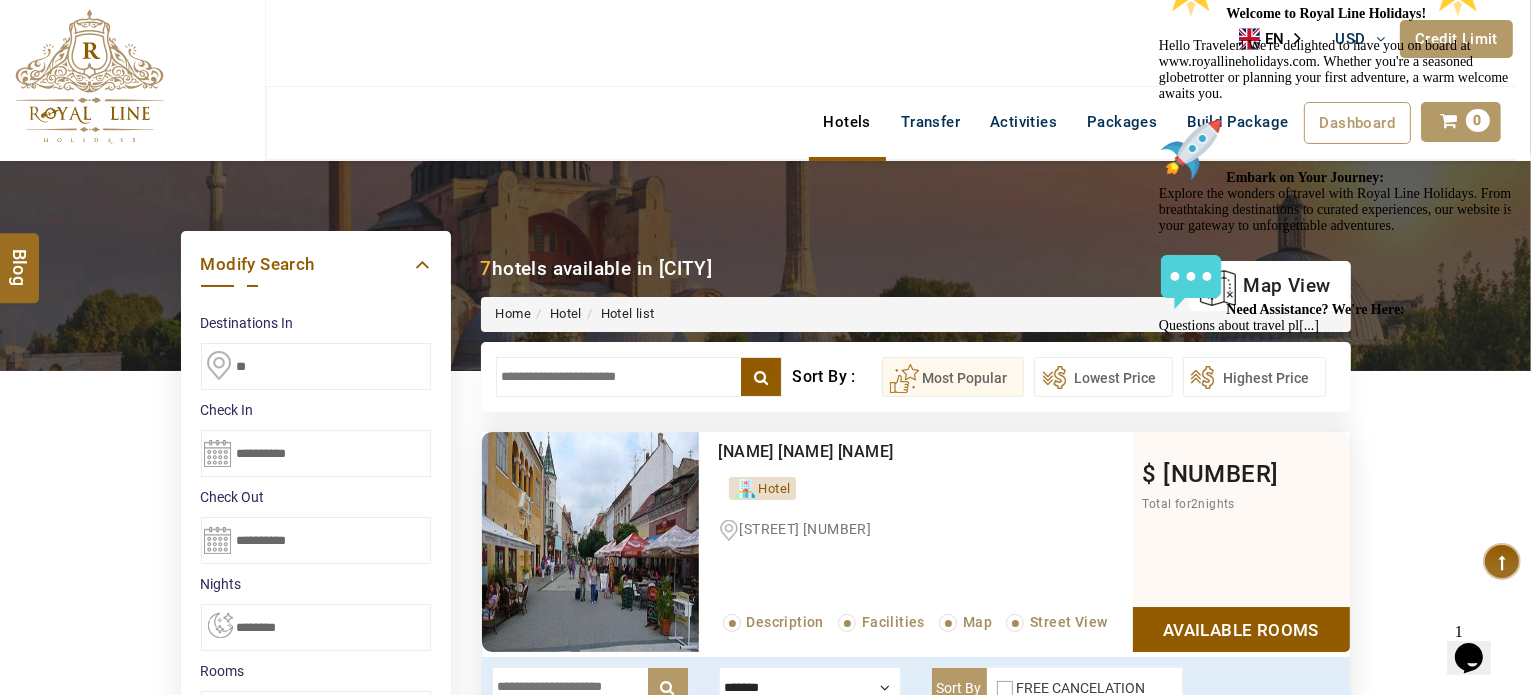 type on "*" 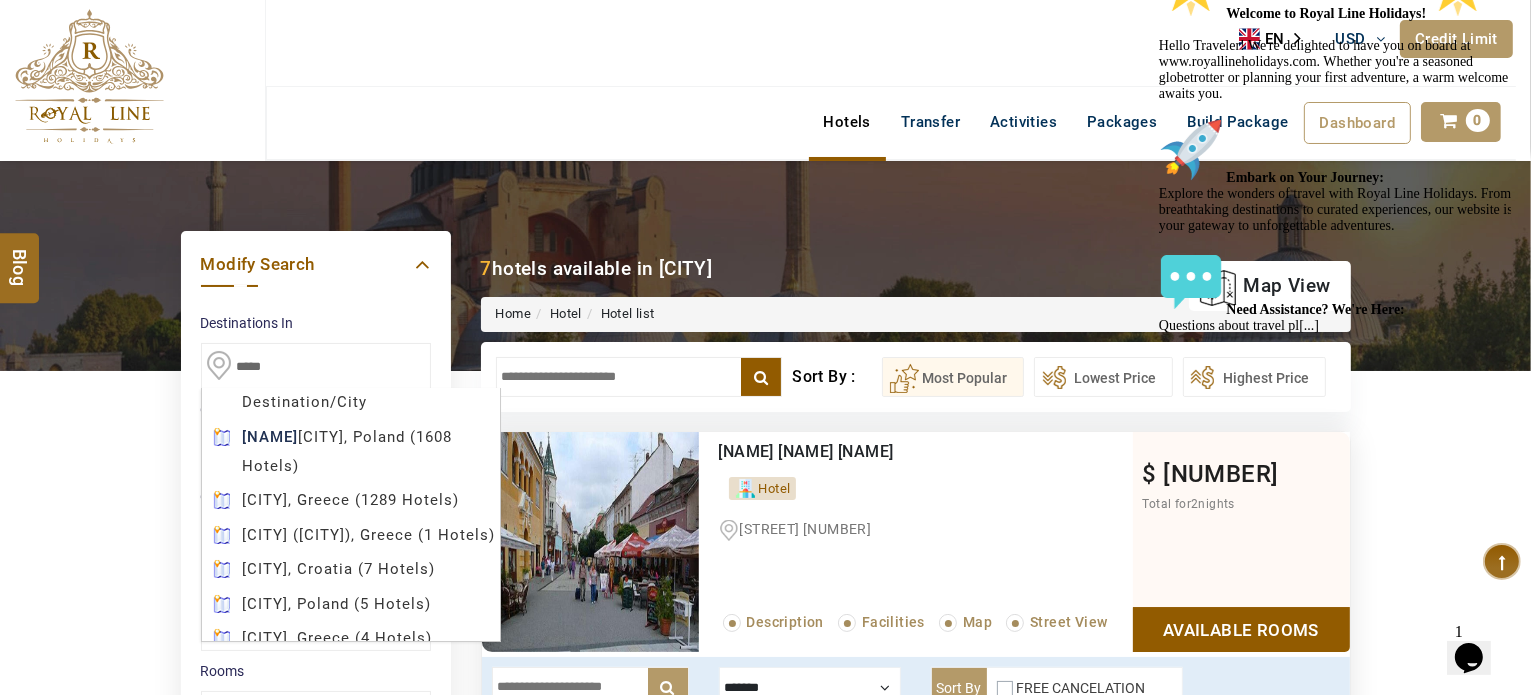type on "********" 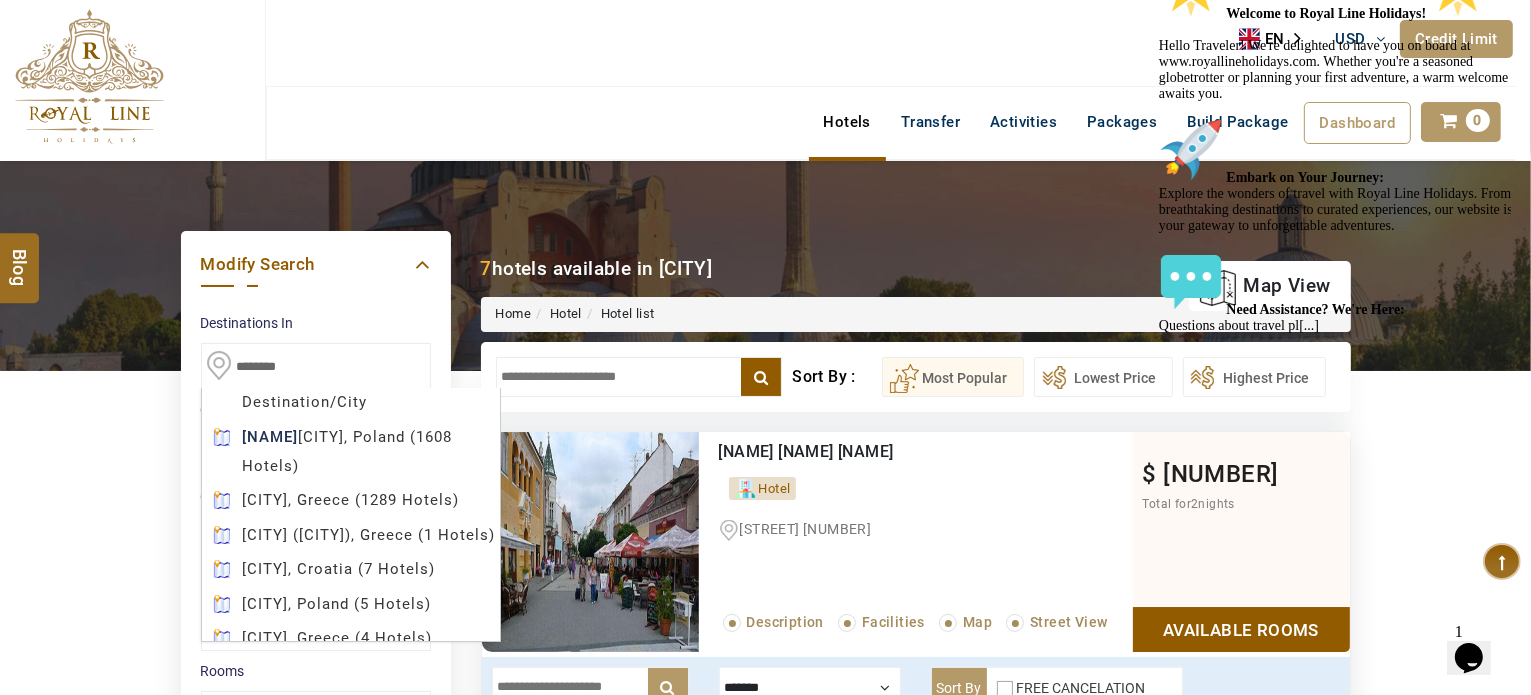click on "LARISA HAWWARI USD AED  AED EUR  € USD  $ INR  ₹ THB  ฿ IDR  Rp BHD  BHD TRY  ₺ Credit Limit EN HE AR ES PT ZH Helpline
+971 55 344 0168 Register Now +971 55 344 0168 info@royallineholidays.com About Us What we Offer Blog Why Us Contact Hotels  Transfer Activities Packages Build Package Dashboard My Profile My Booking My Reports My Quotation Sign Out 0 Points Redeem Now To Redeem 8664  Points Future Points  4327   Points Credit Limit Credit Limit USD 25000.00 70% Complete Used USD 17410.22 Available USD 7589.78 Setting  Looks like you haven't added anything to your cart yet Countinue Shopping ****** ****** Please Wait.. Blog demo
Remember me Forgot
password? LOG IN Don't have an account?   Register Now My Booking View/ Print/Cancel Your Booking without Signing in Submit Applying Filters...... Hotels For You Will Be Loading Soon demo
In A Few Moment, You Will Be Celebrating Best Hotel options galore ! Check In   CheckOut Rooms Rooms Please Wait Please Wait ... X" at bounding box center (765, 1557) 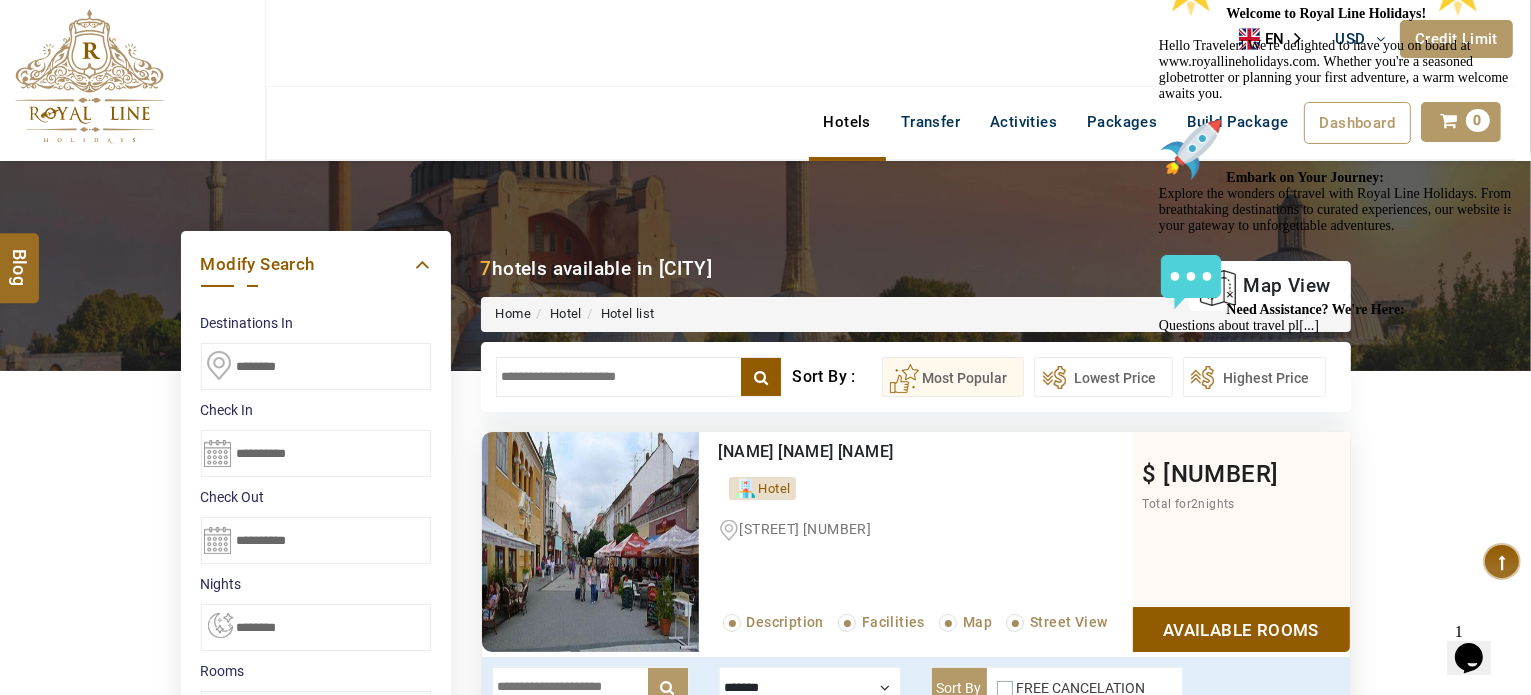 click on "**********" at bounding box center [316, 772] 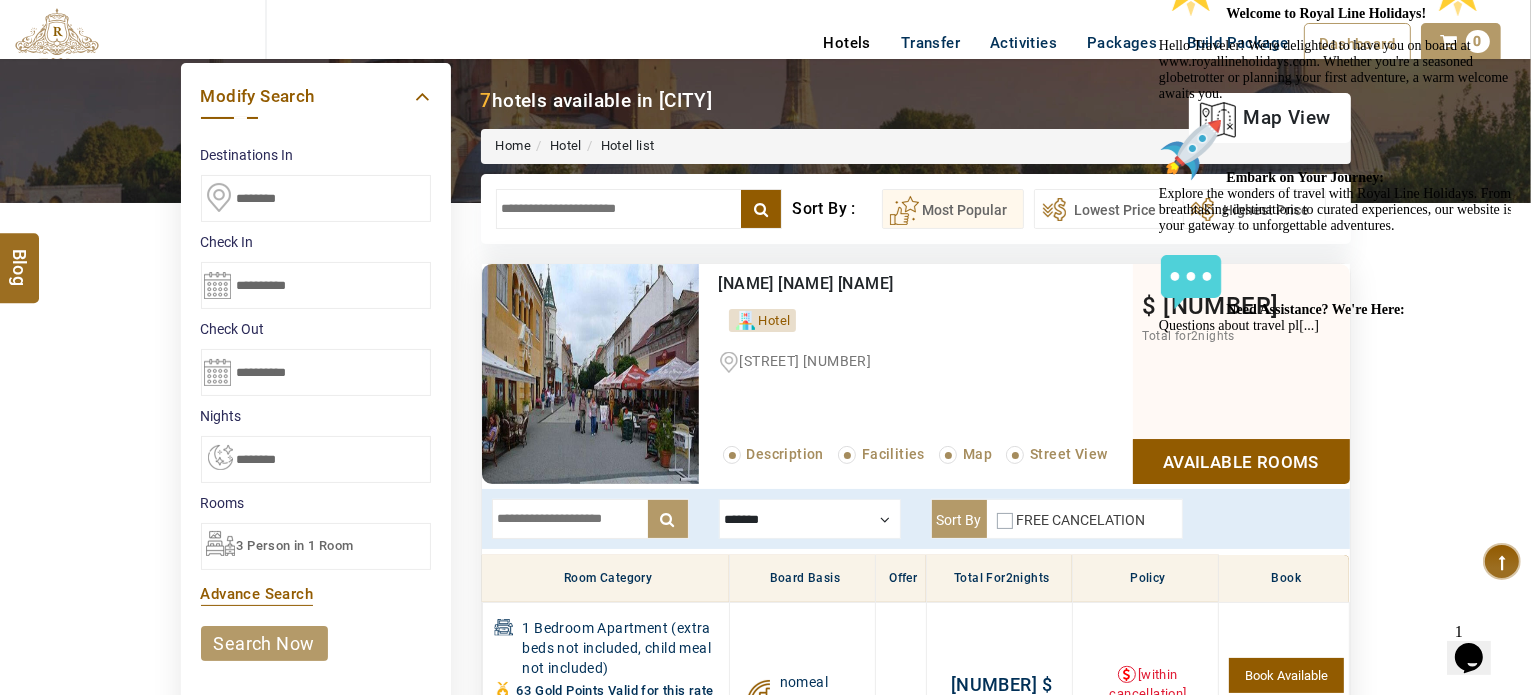 scroll, scrollTop: 0, scrollLeft: 0, axis: both 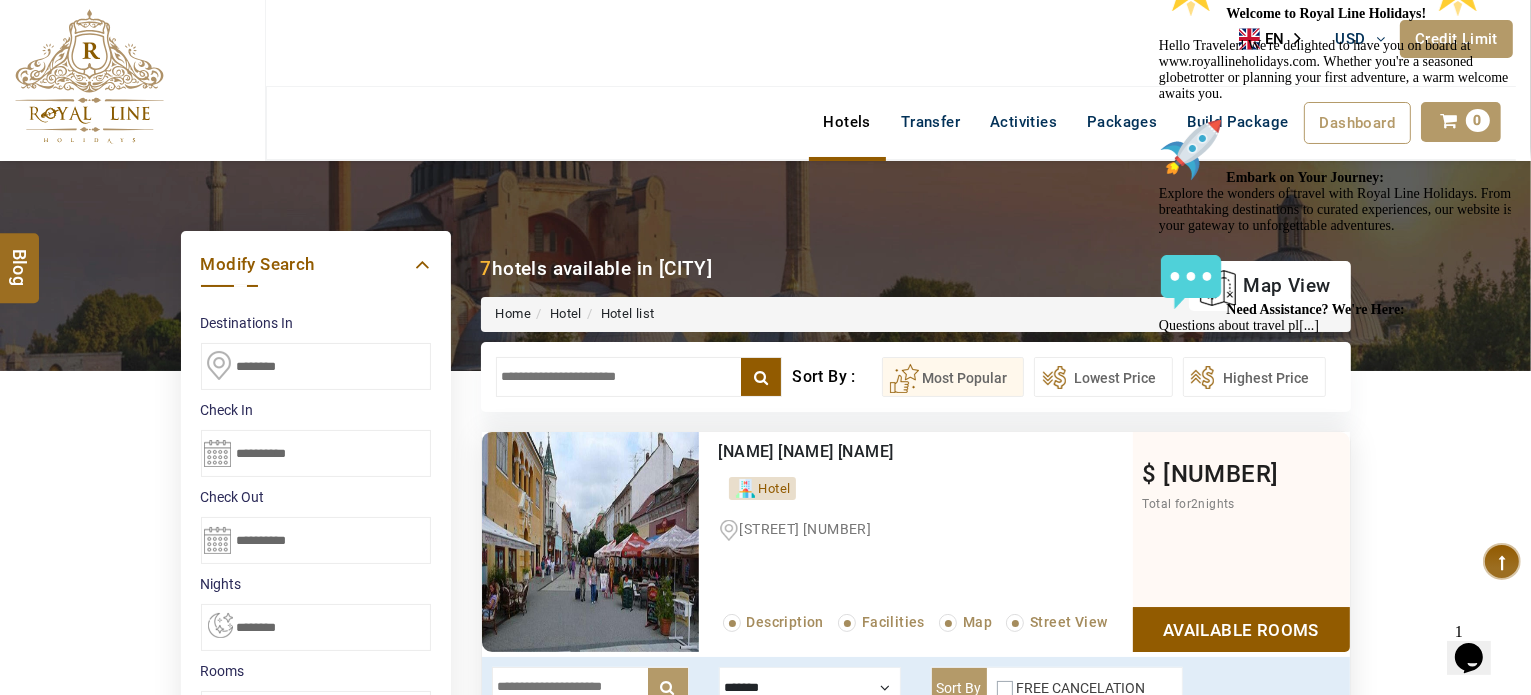 click on "**********" at bounding box center [316, 453] 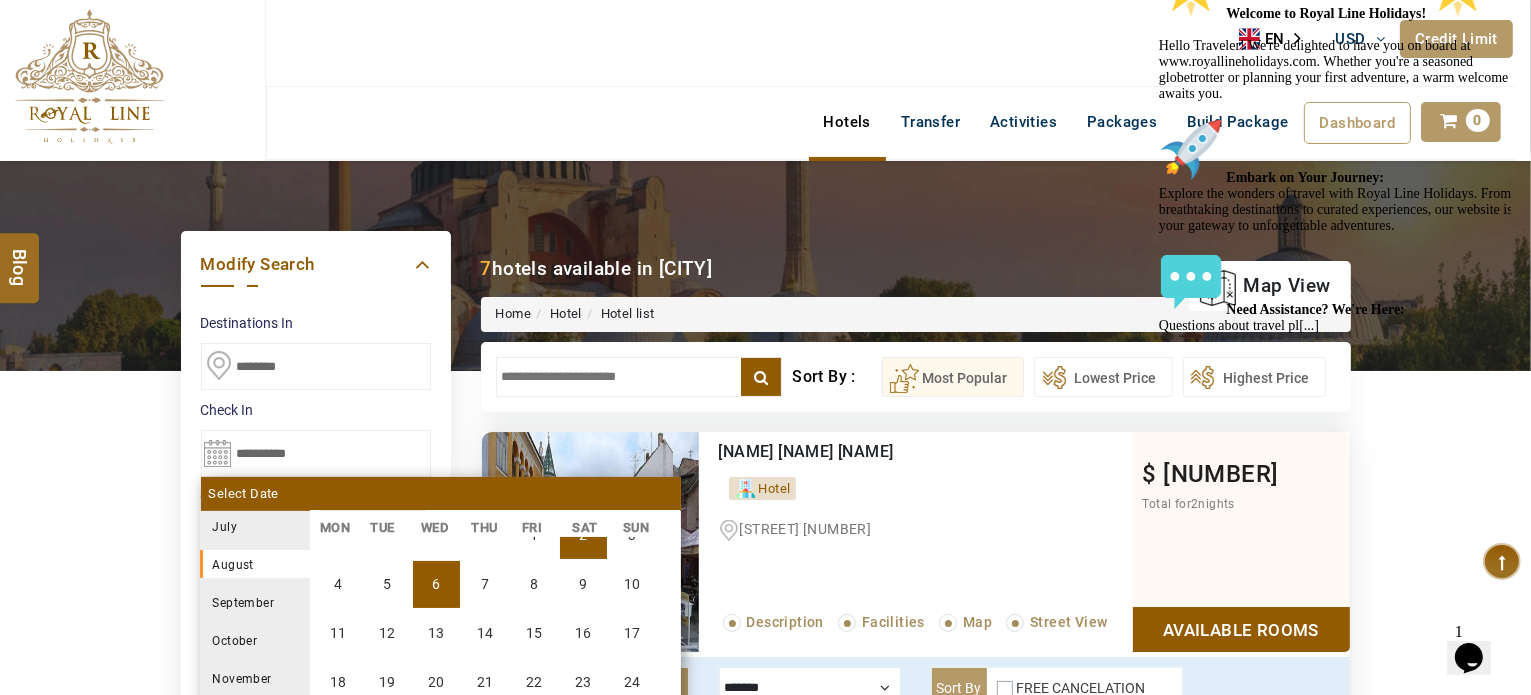 scroll, scrollTop: 370, scrollLeft: 0, axis: vertical 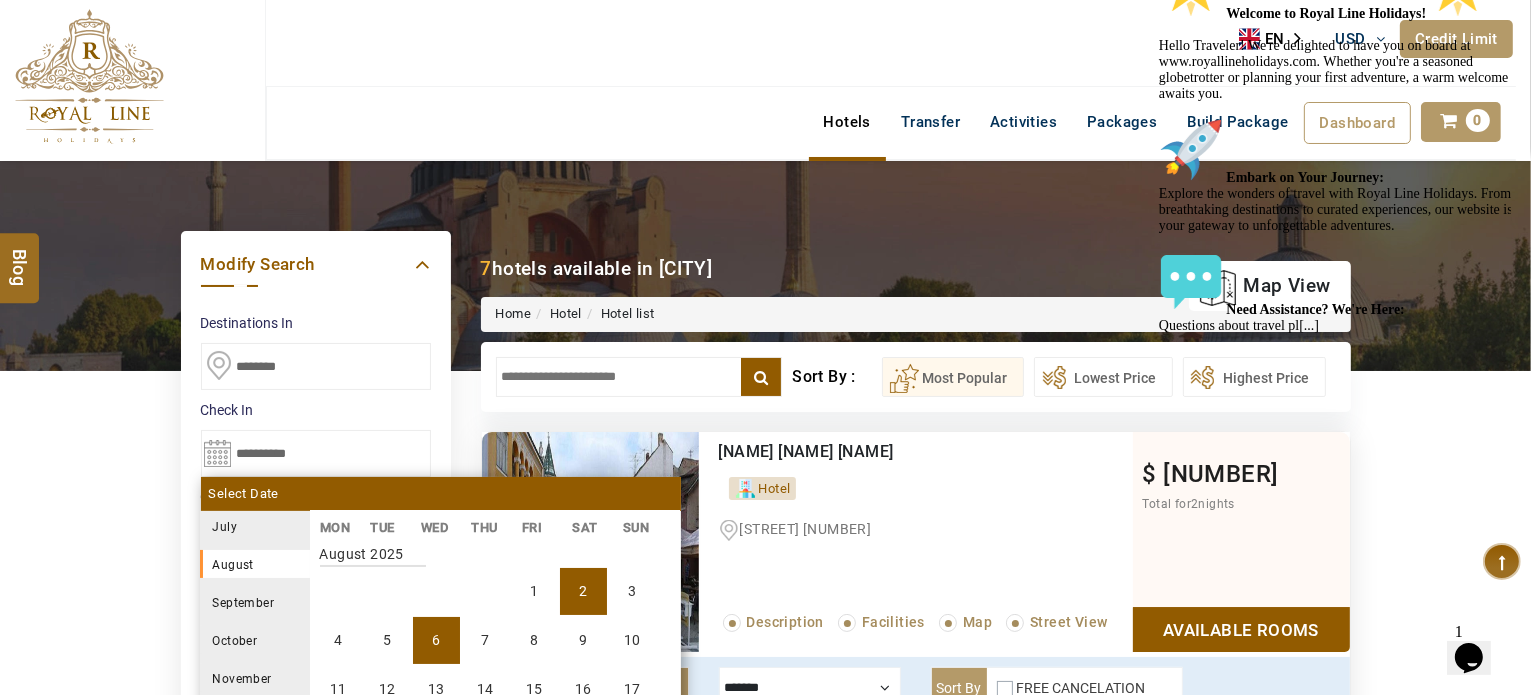 click on "6" at bounding box center (436, 640) 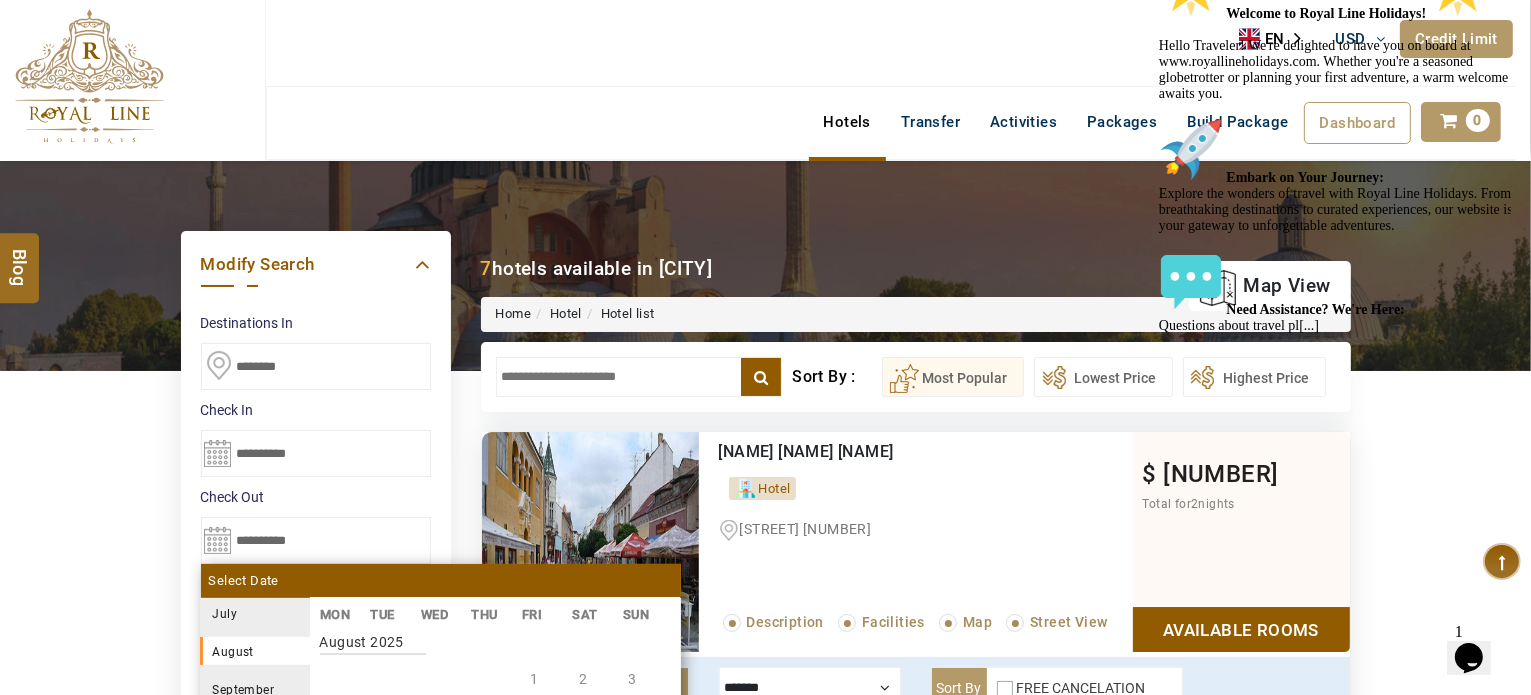 scroll, scrollTop: 370, scrollLeft: 0, axis: vertical 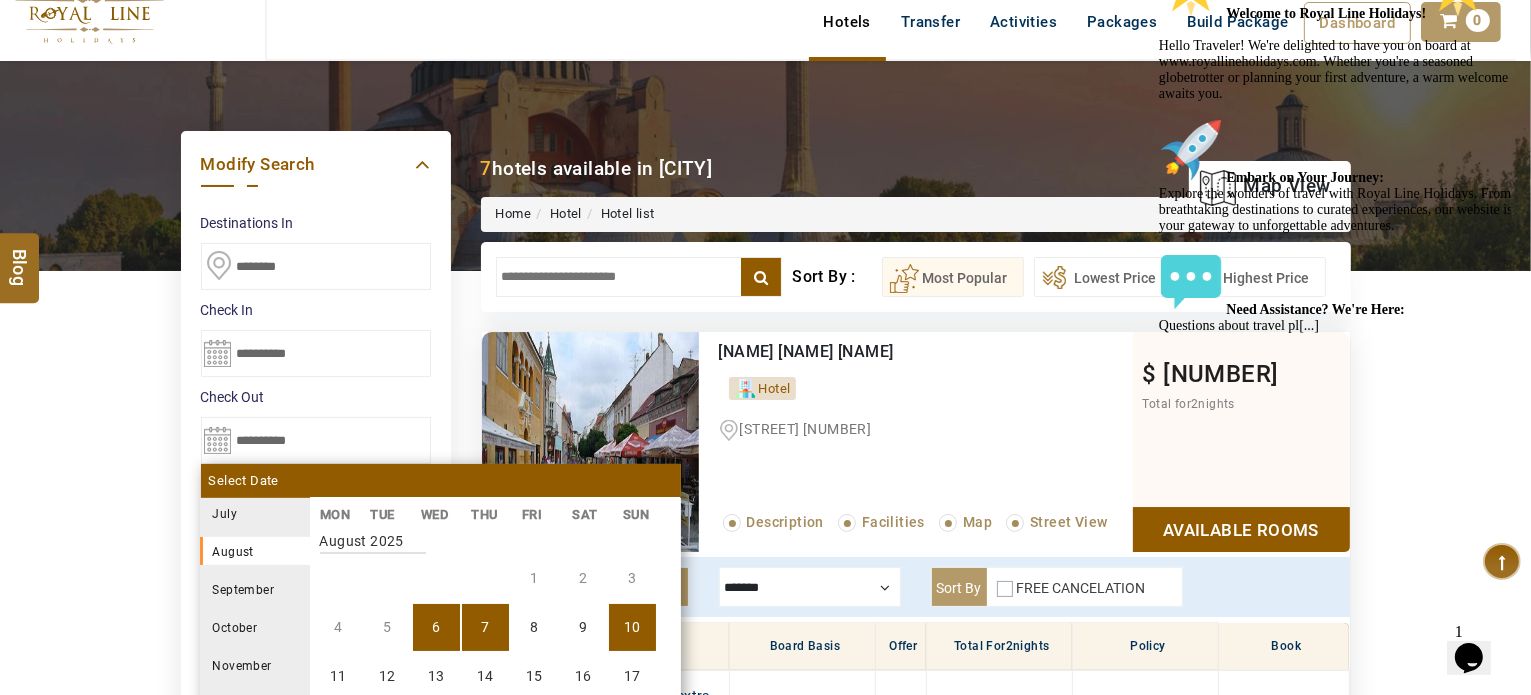 click on "10" at bounding box center [632, 627] 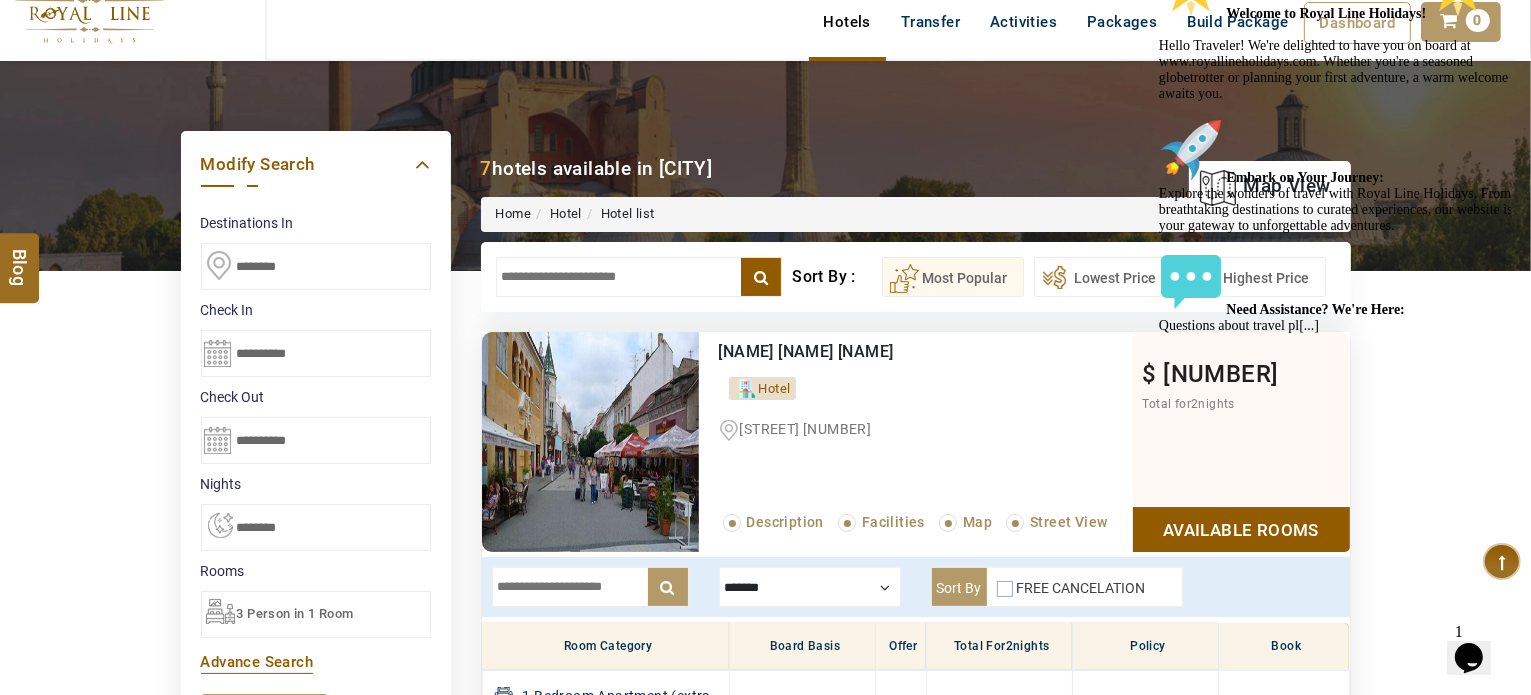 scroll, scrollTop: 200, scrollLeft: 0, axis: vertical 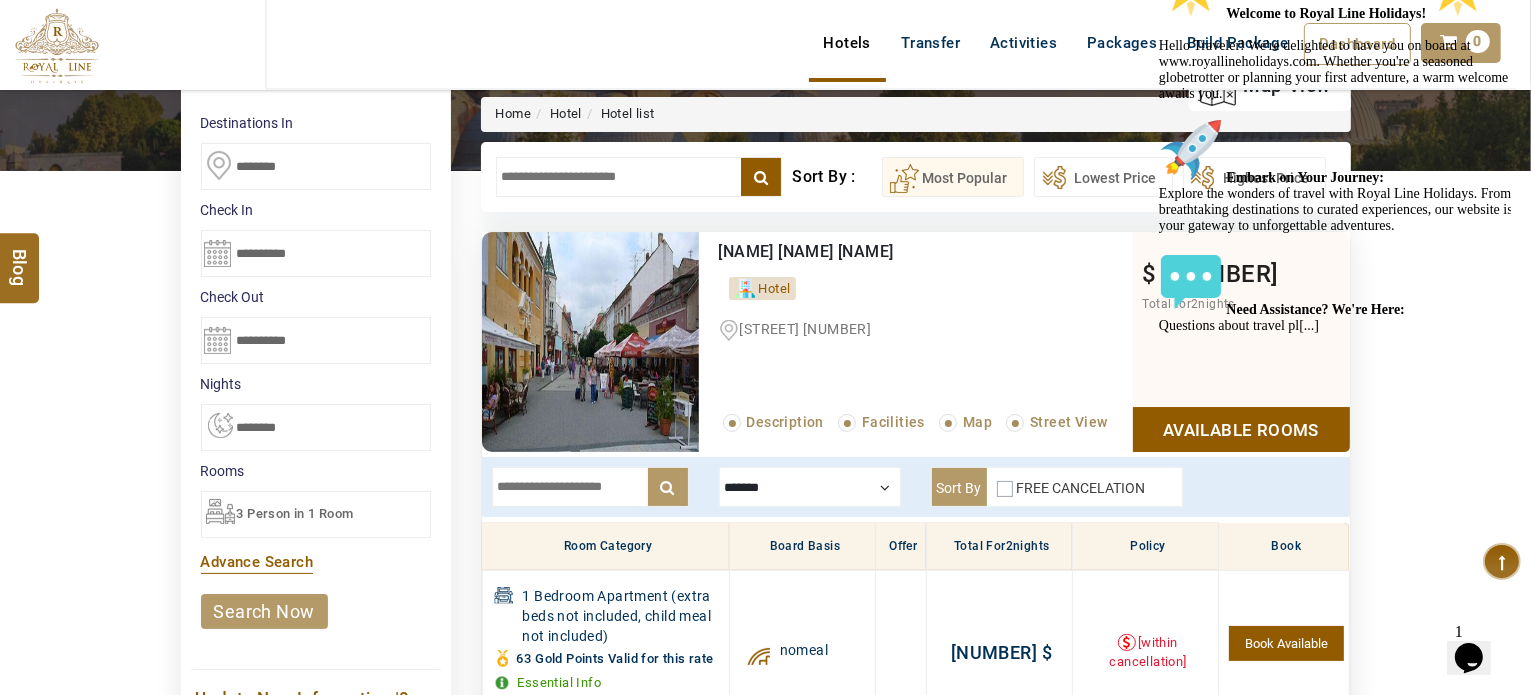 click on "search now" at bounding box center [264, 611] 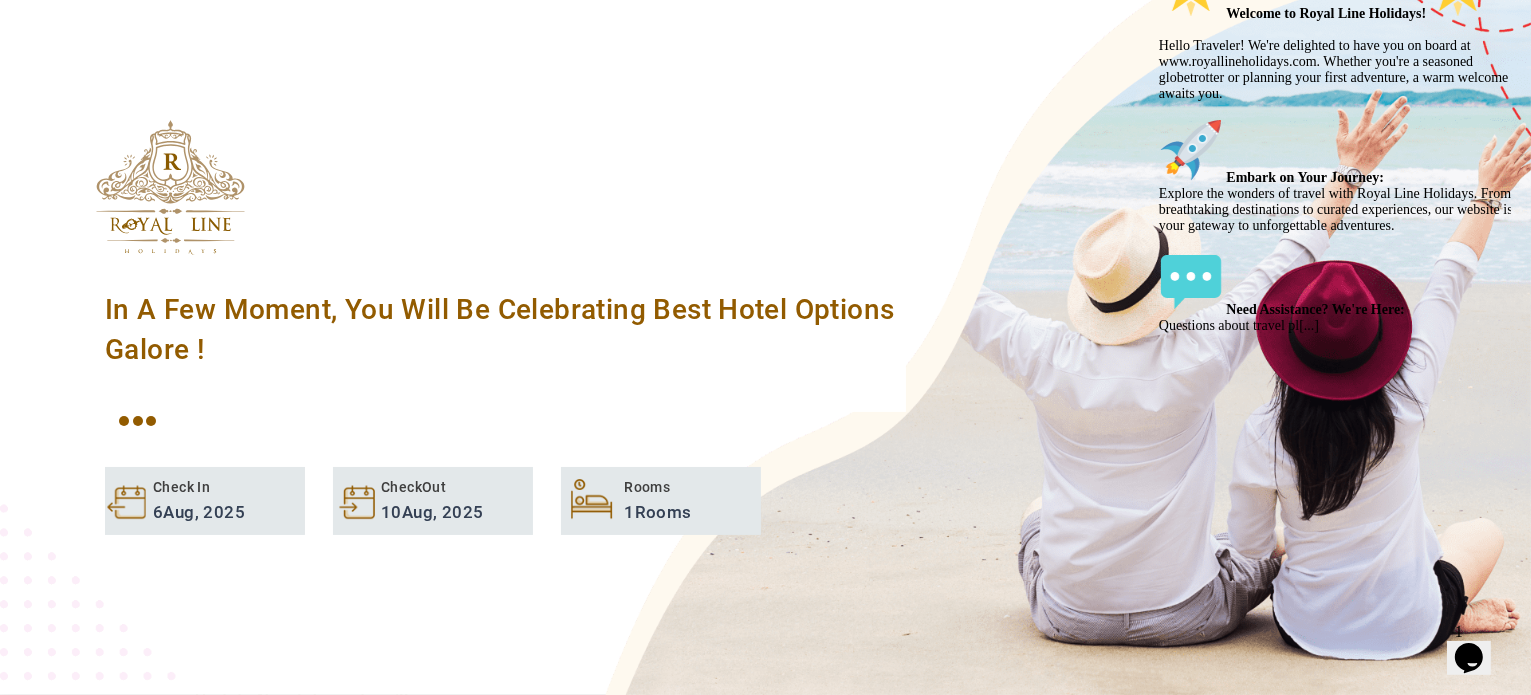 click at bounding box center [1158, -46] 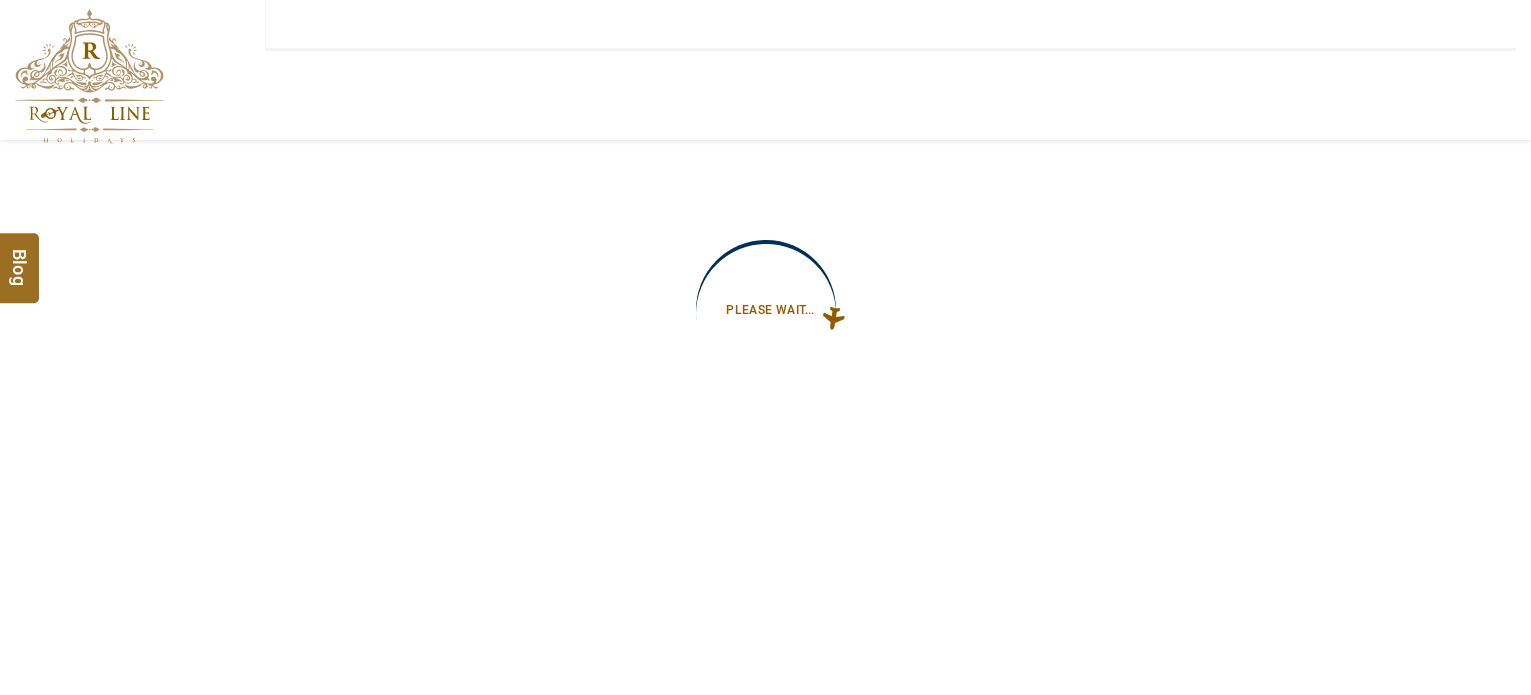 scroll, scrollTop: 0, scrollLeft: 0, axis: both 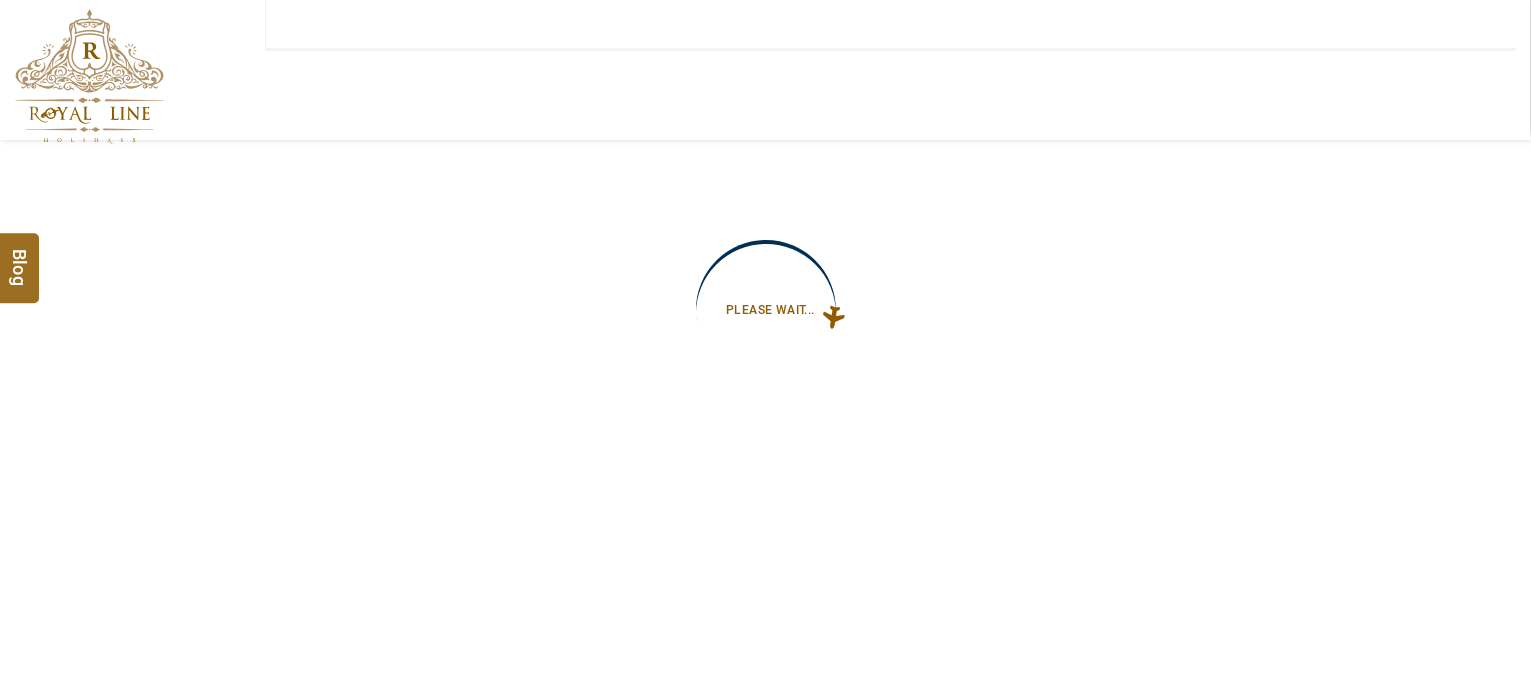 type on "**********" 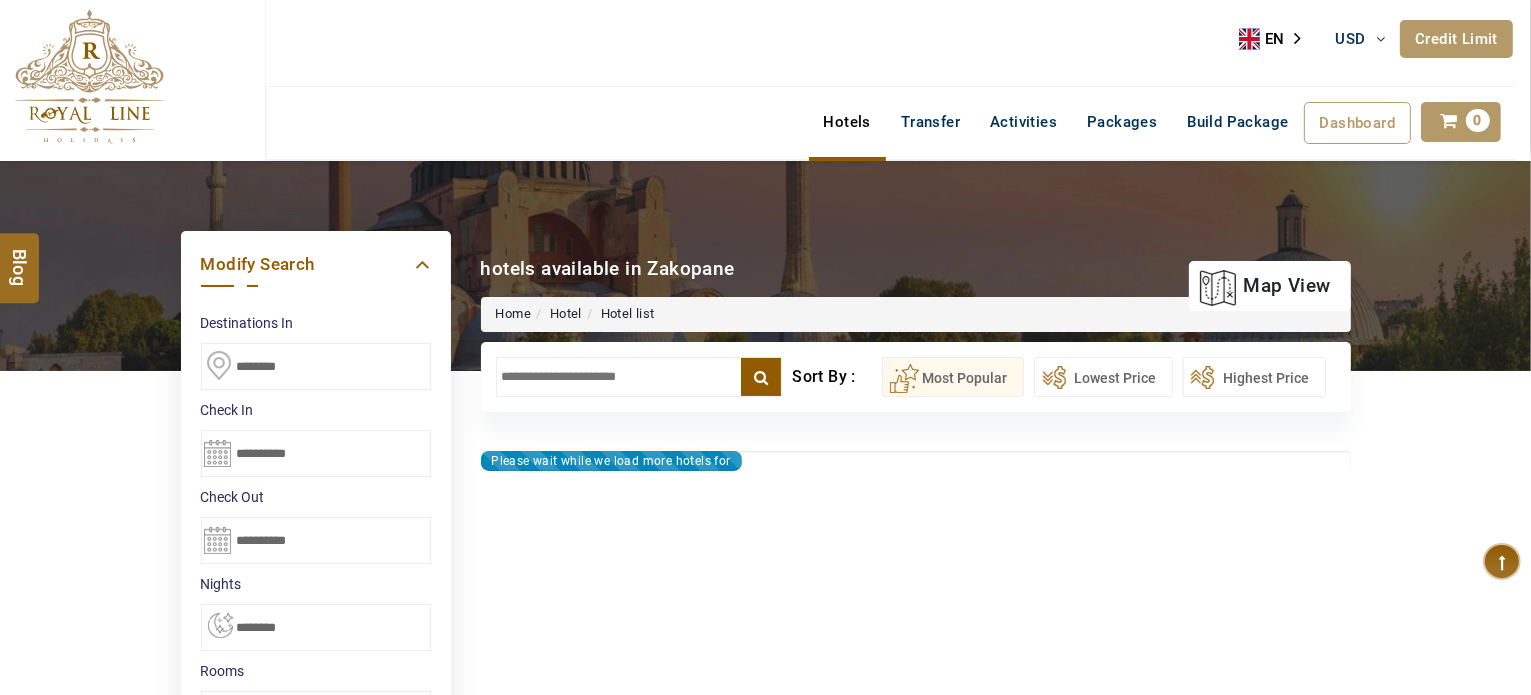 type on "**********" 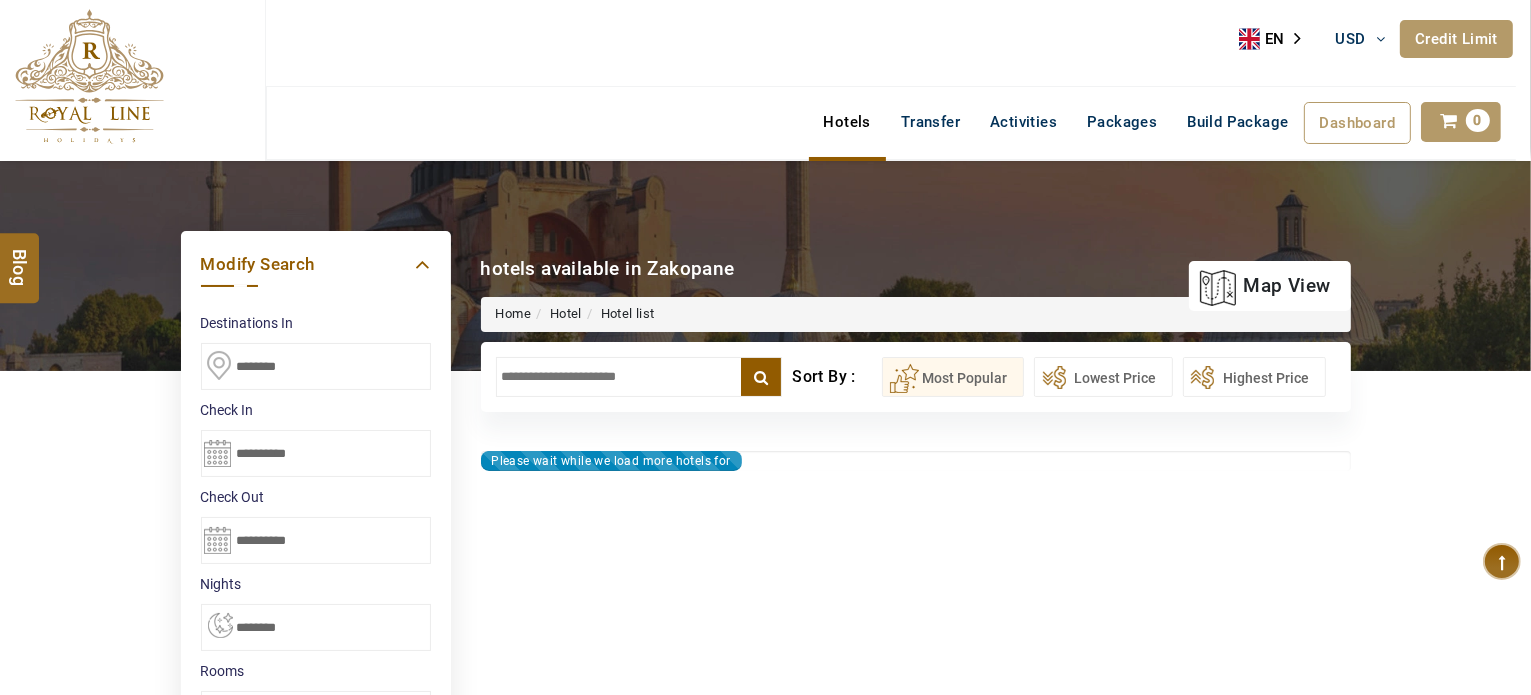type on "**********" 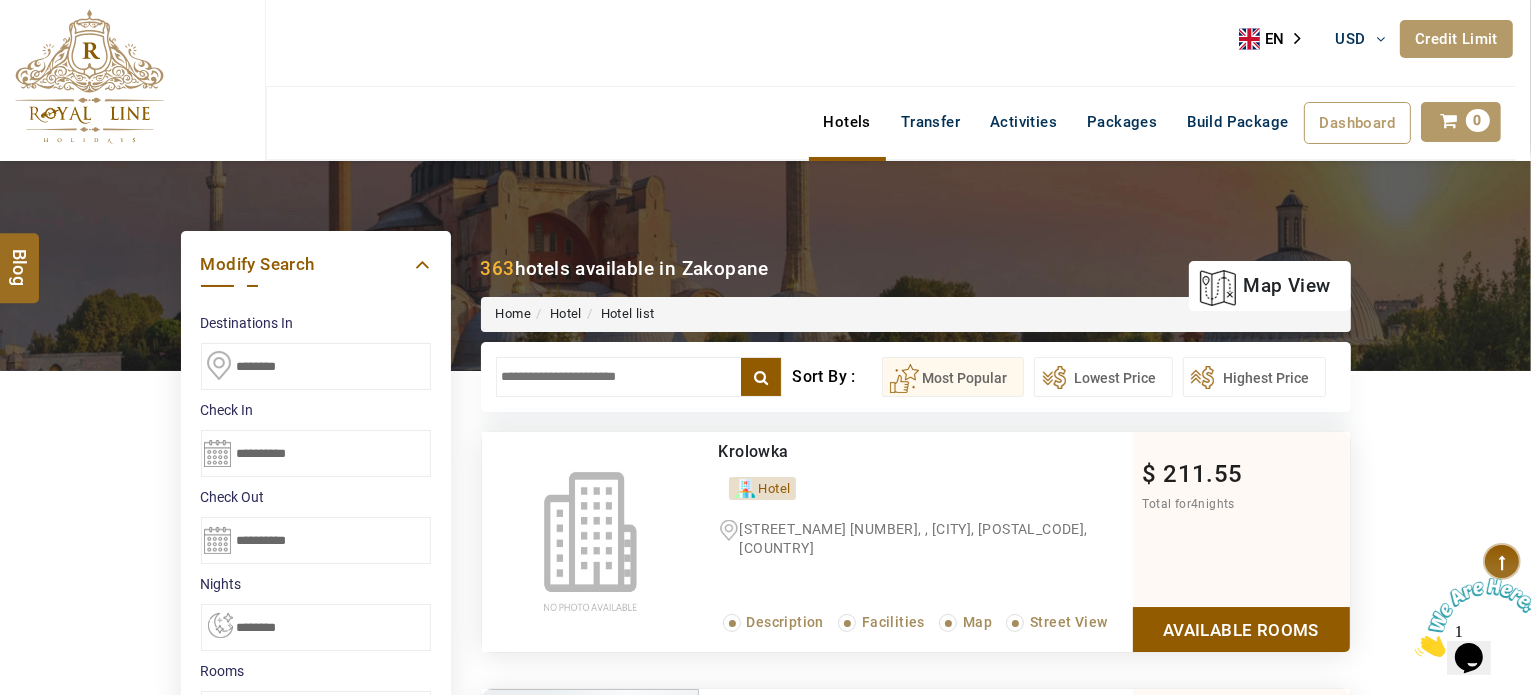 scroll, scrollTop: 0, scrollLeft: 0, axis: both 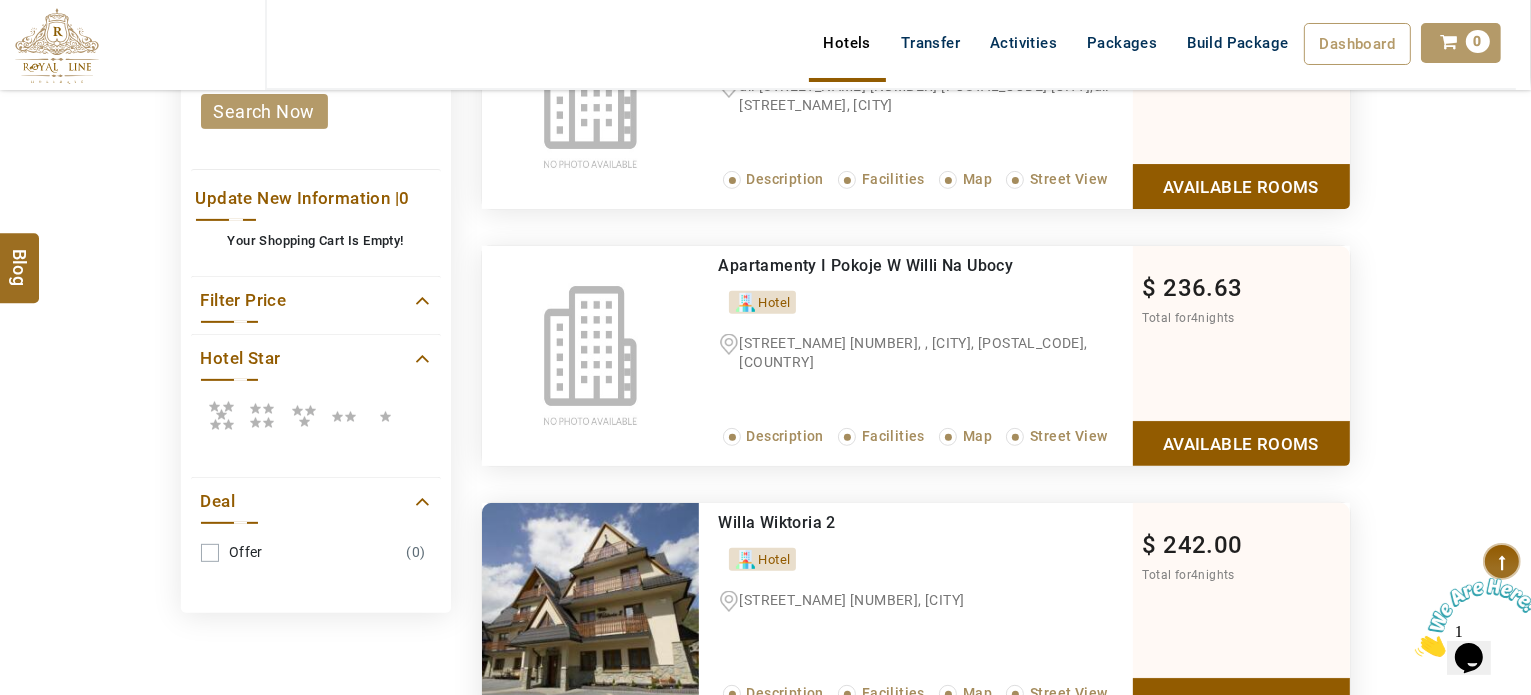 click at bounding box center [262, 415] 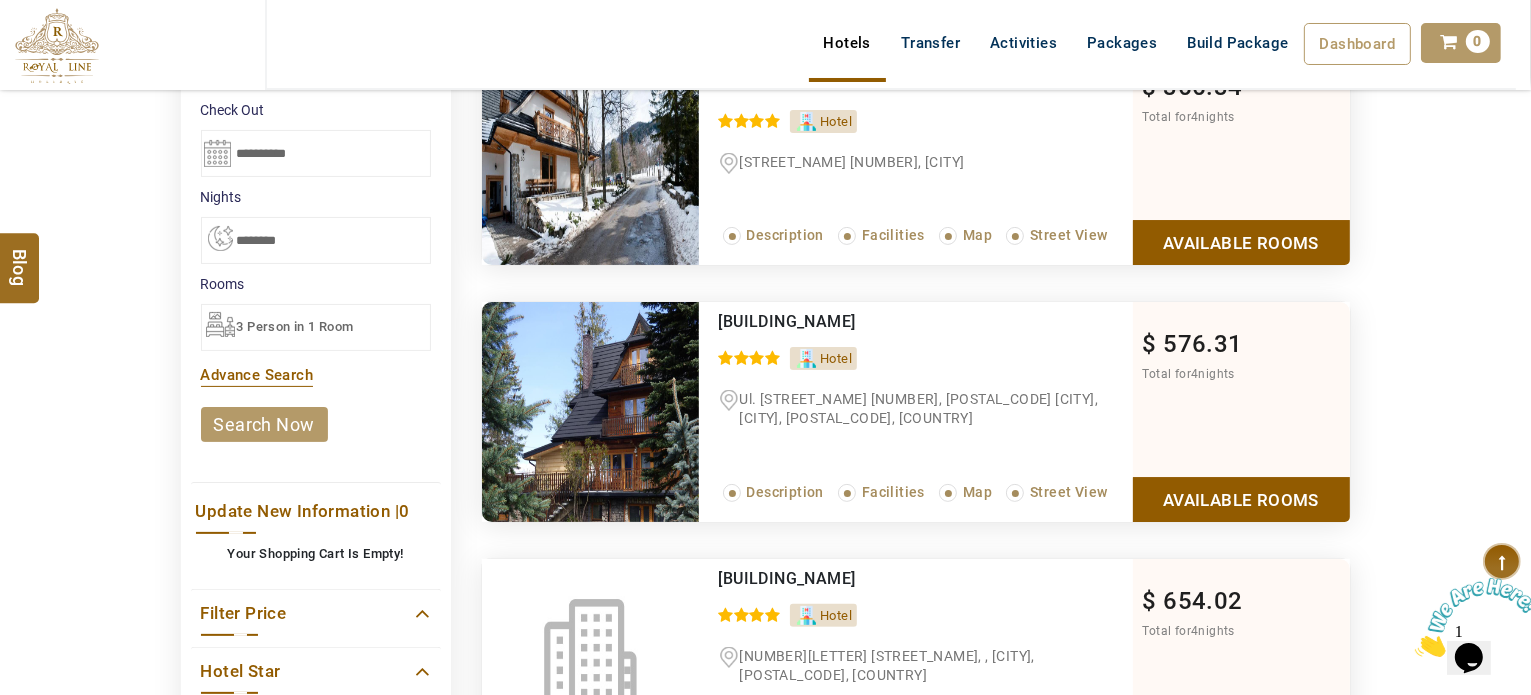 scroll, scrollTop: 400, scrollLeft: 0, axis: vertical 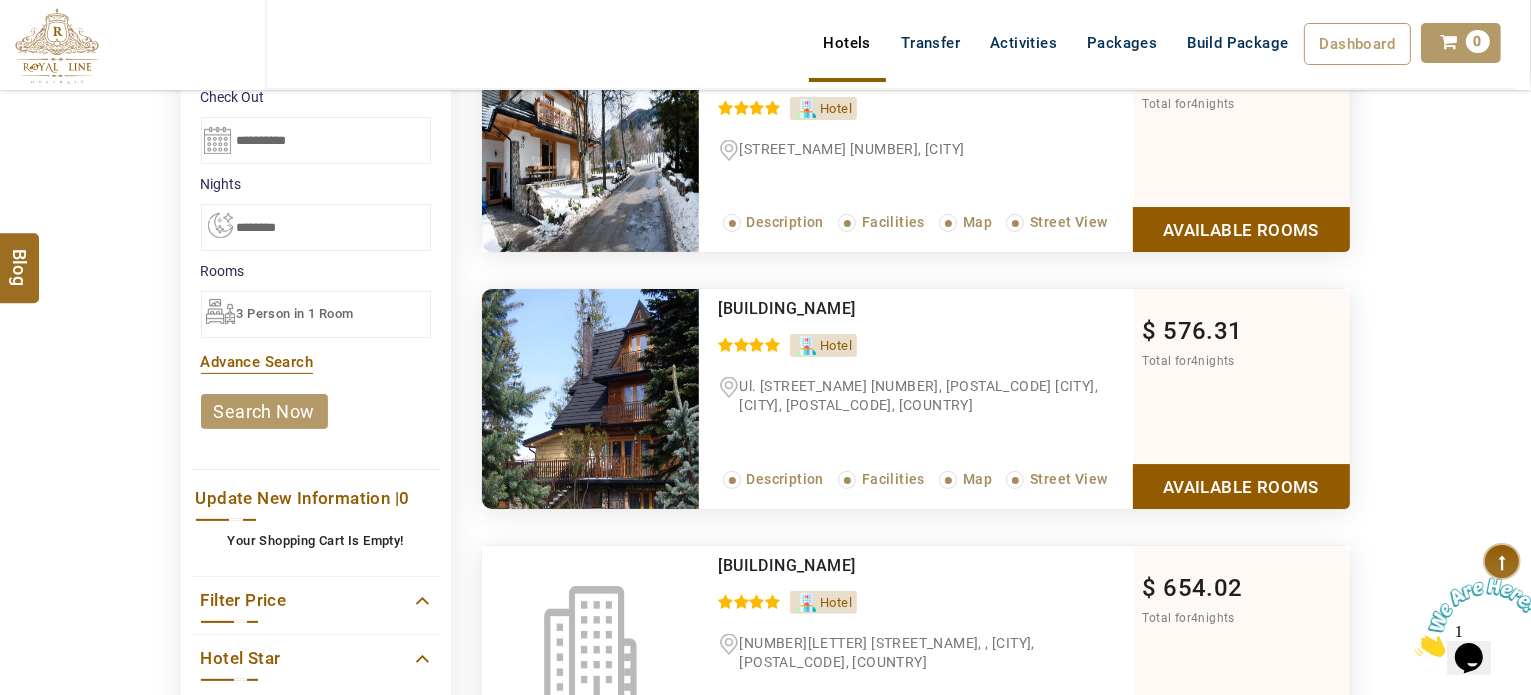 click on "3 Person in    1 Room" at bounding box center (295, 313) 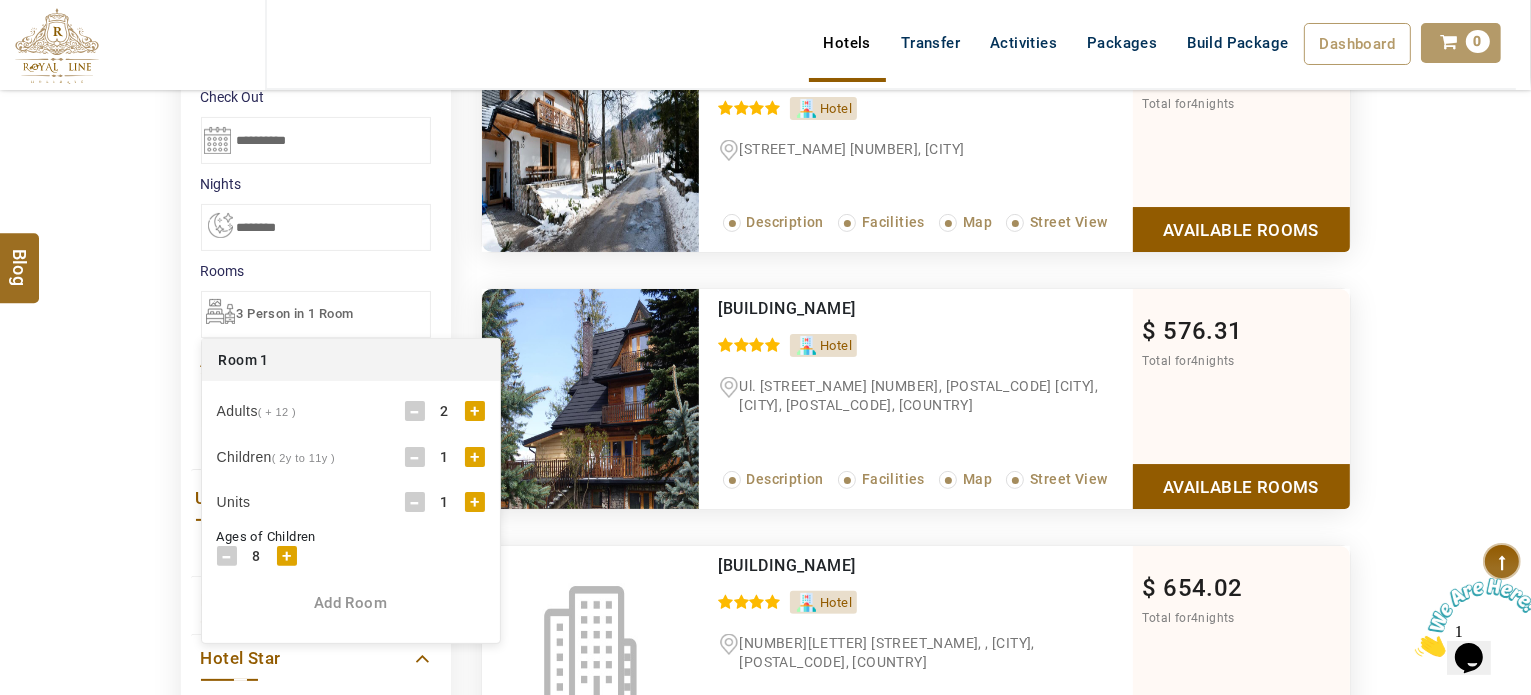 click on "Add Room" at bounding box center (351, 603) 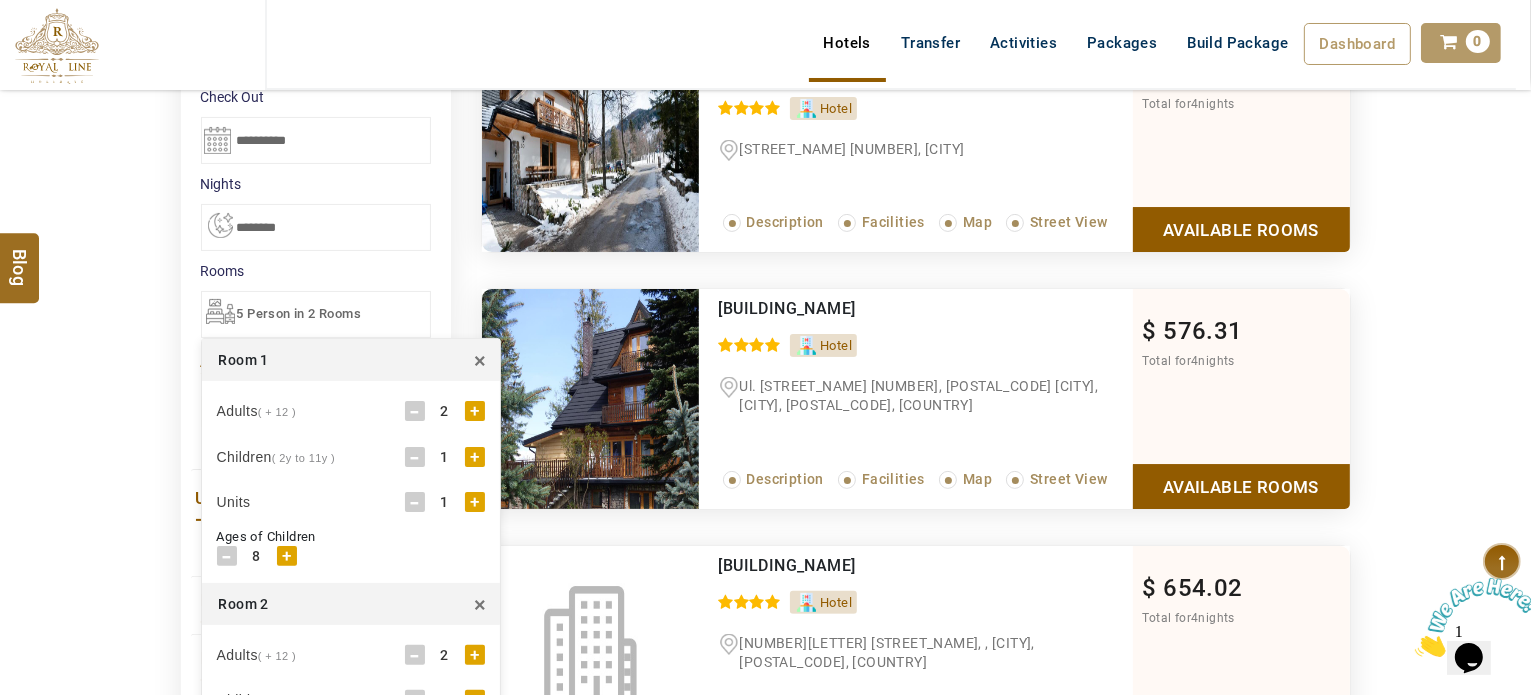 click on "Adults ( + 12 ) - 2 + Children ( 2y to 11y ) - 1 + Units - 1 + Ages of Children - 8 + - 0 + - 0 + - 0 +" at bounding box center (351, 482) 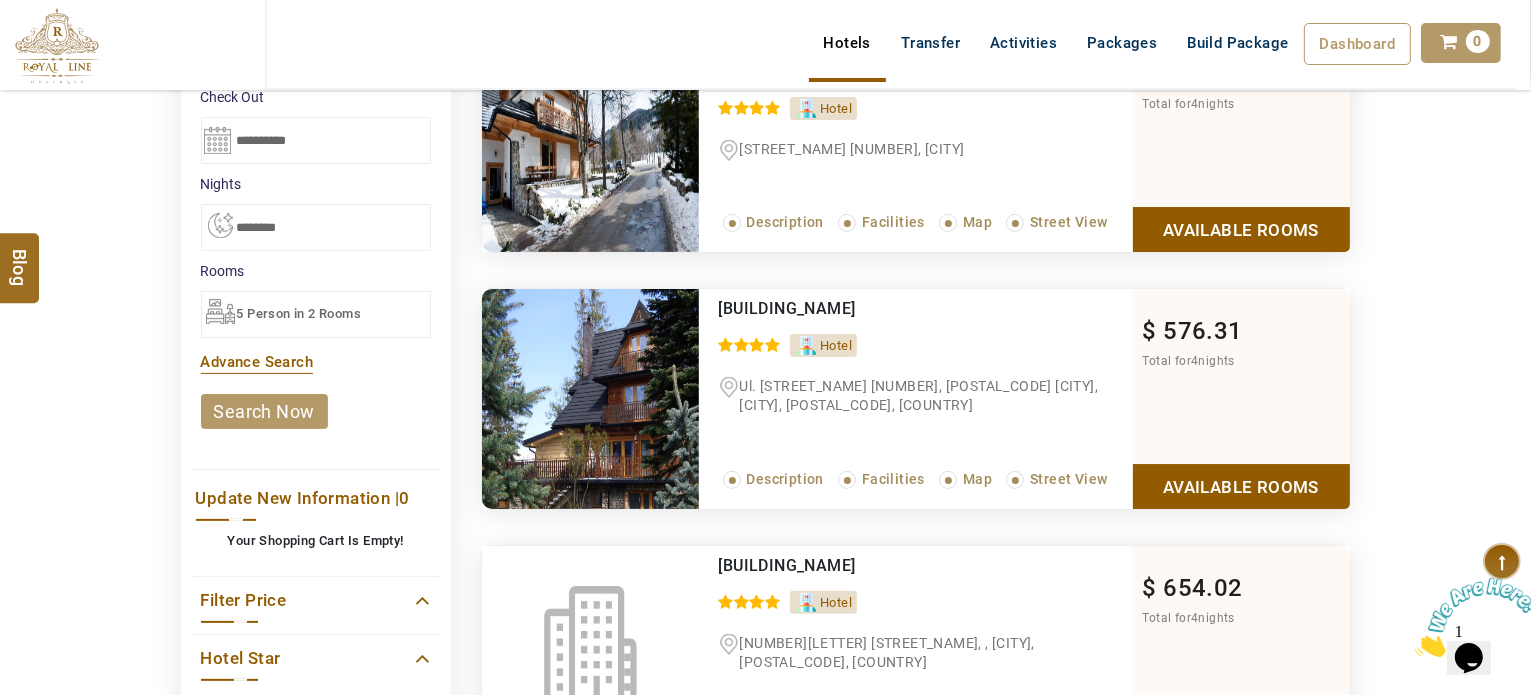 click on "search now" at bounding box center (264, 411) 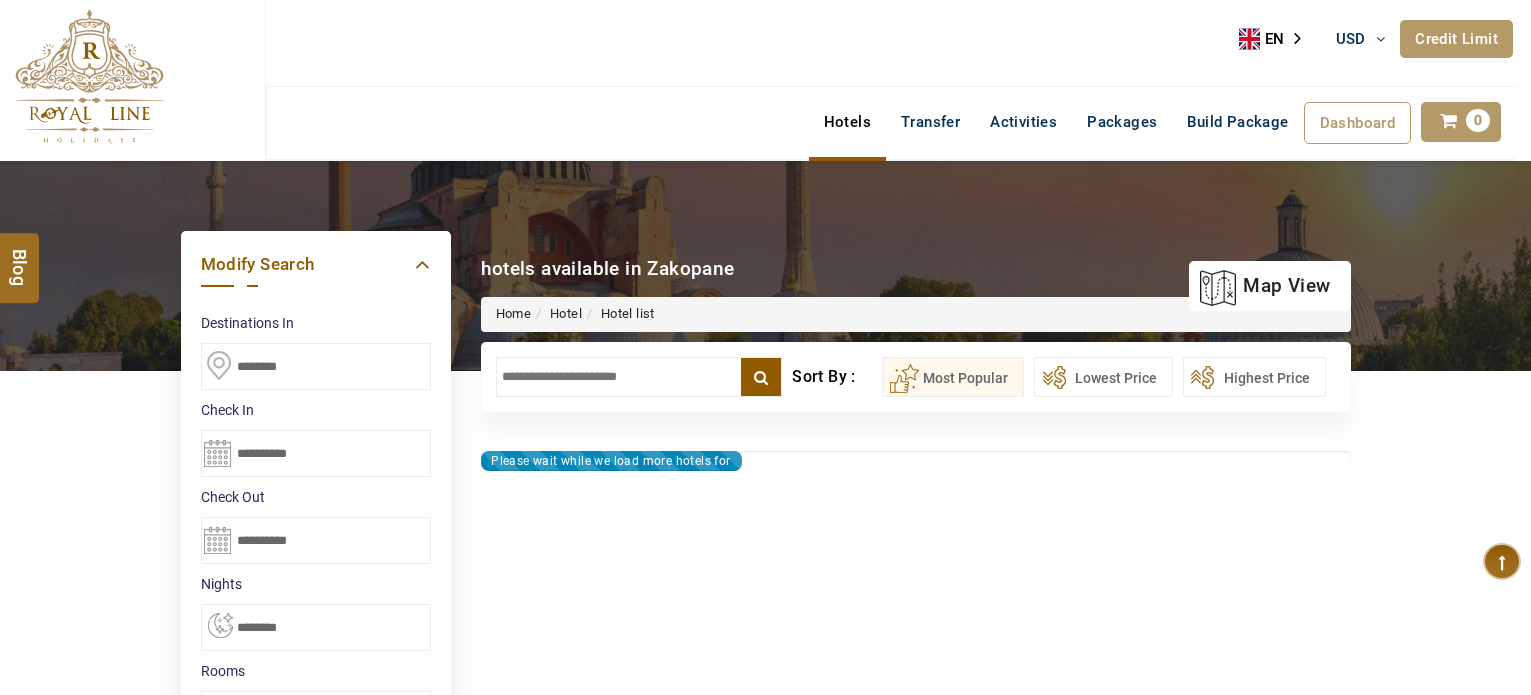 select on "*" 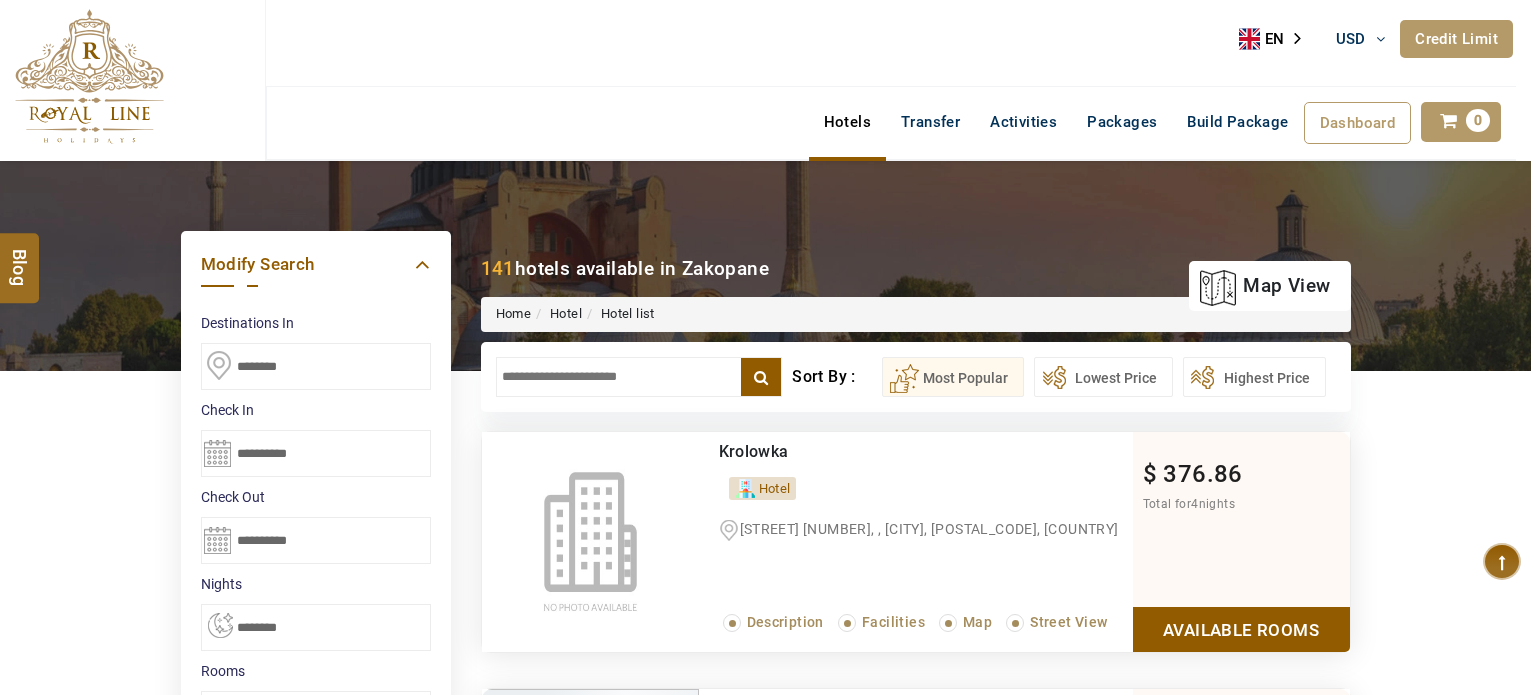 scroll, scrollTop: 0, scrollLeft: 0, axis: both 